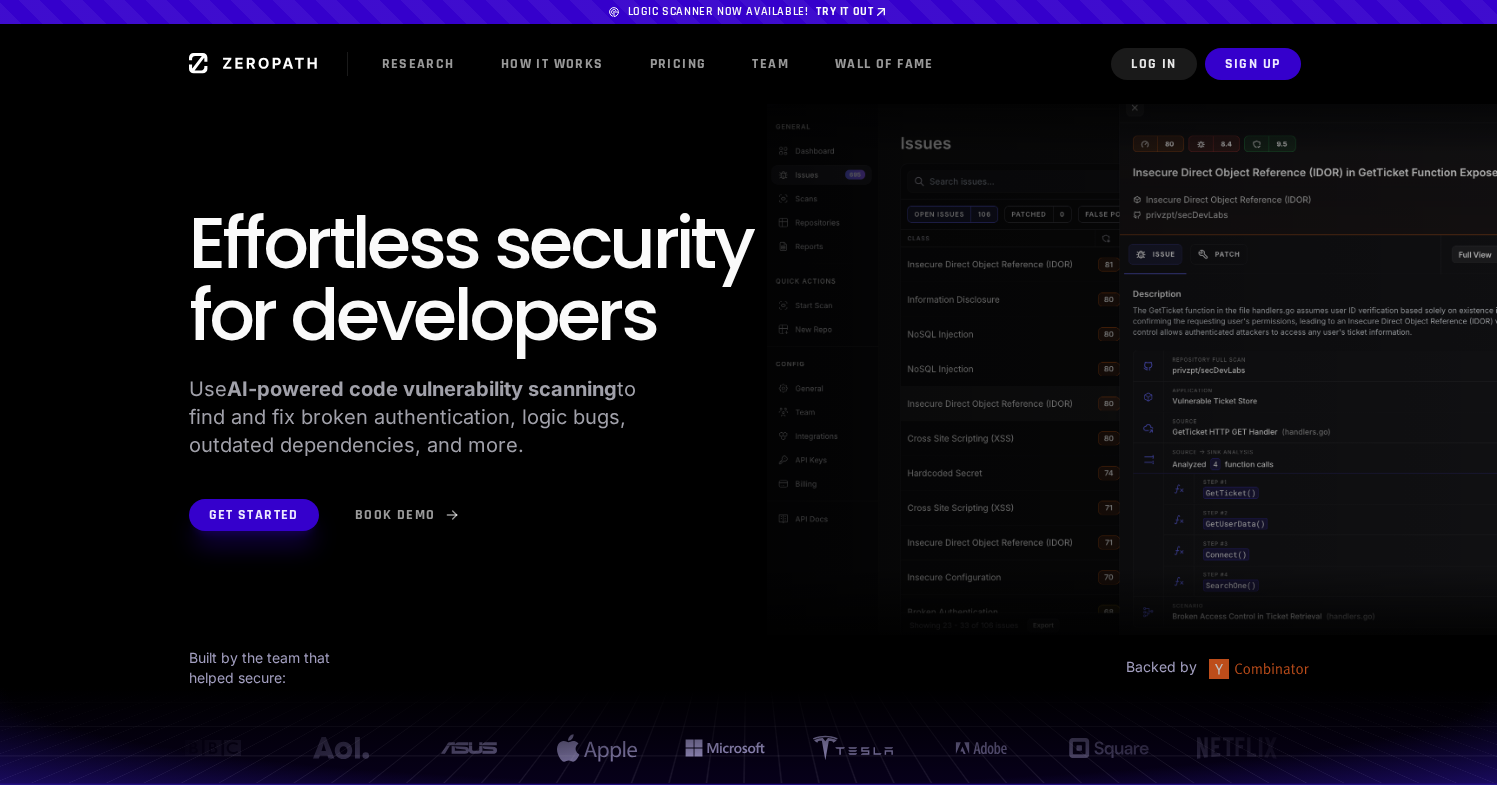 scroll, scrollTop: 0, scrollLeft: 0, axis: both 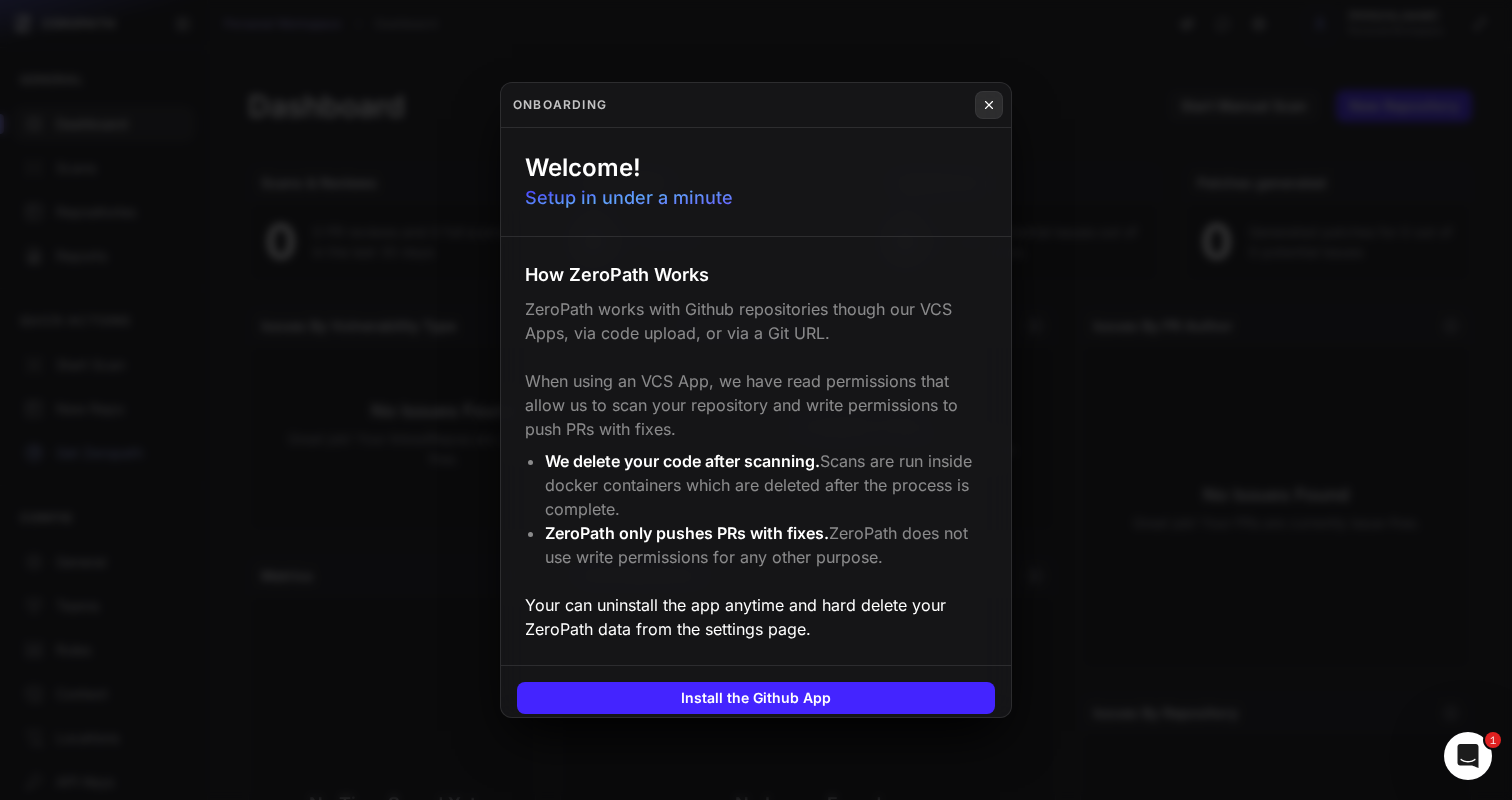 click at bounding box center (989, 105) 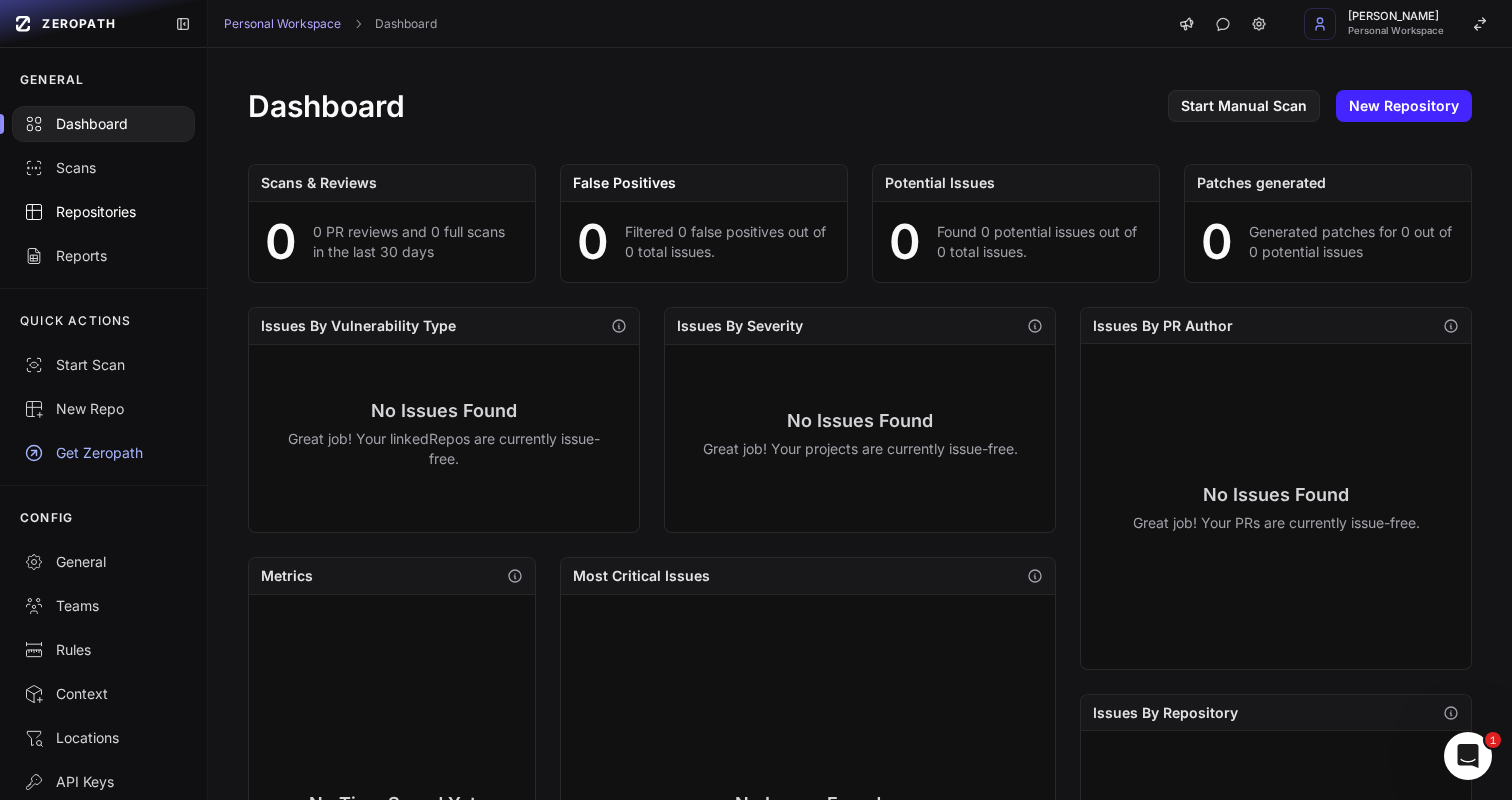 click on "Repositories" at bounding box center (103, 212) 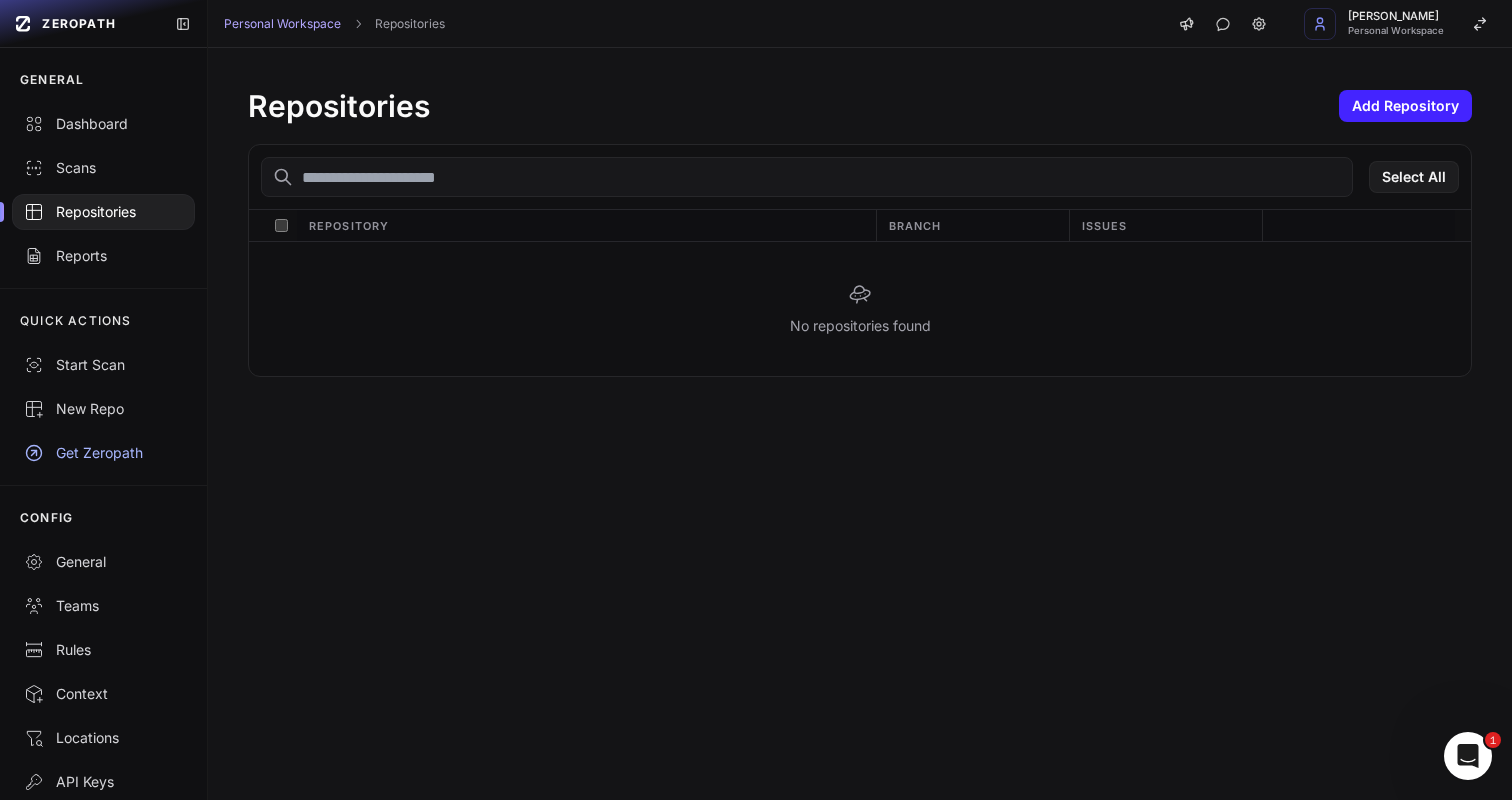 click on "Repositories   Add Repository" at bounding box center (860, 106) 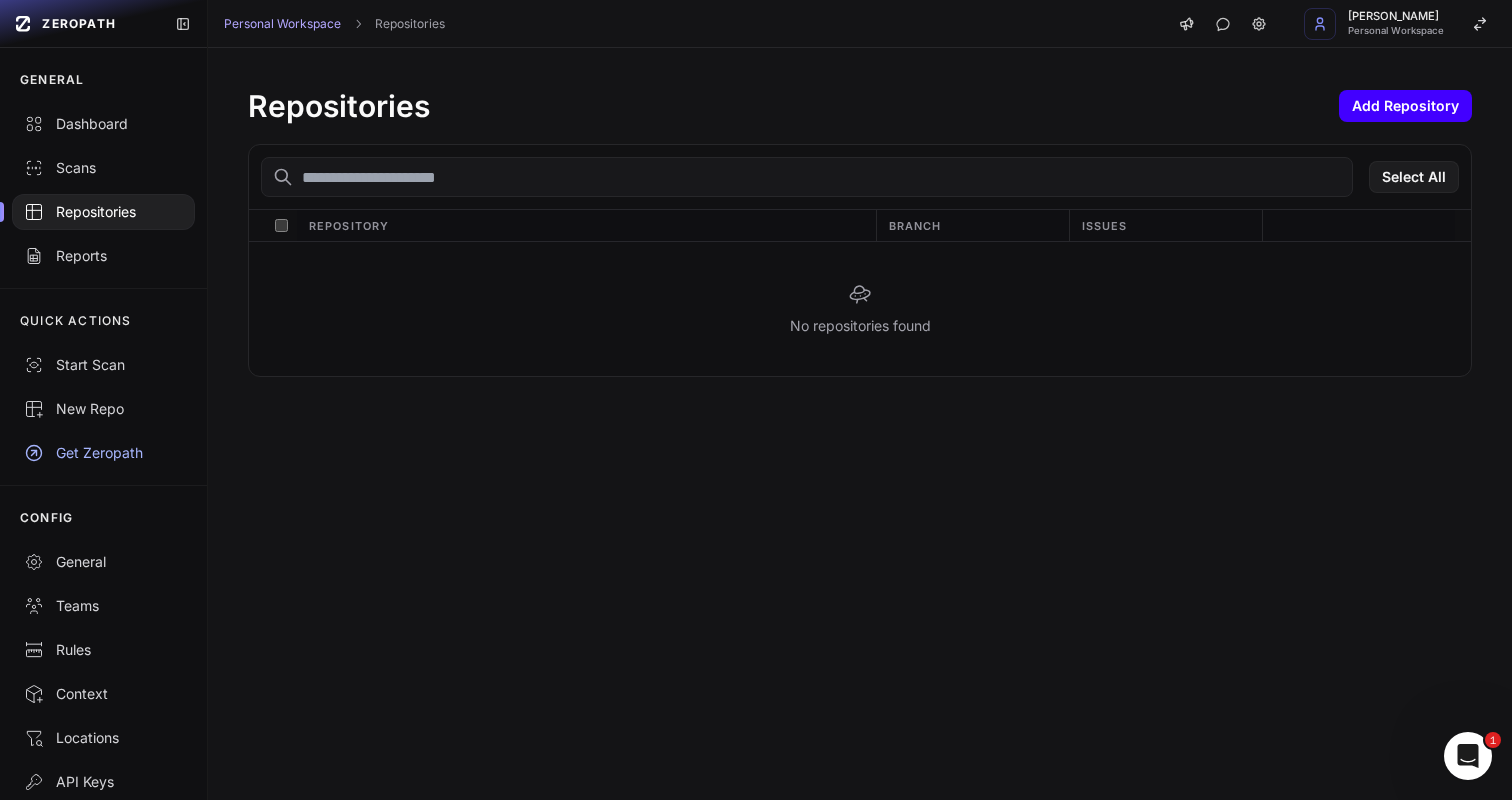 click on "Add Repository" at bounding box center (1405, 106) 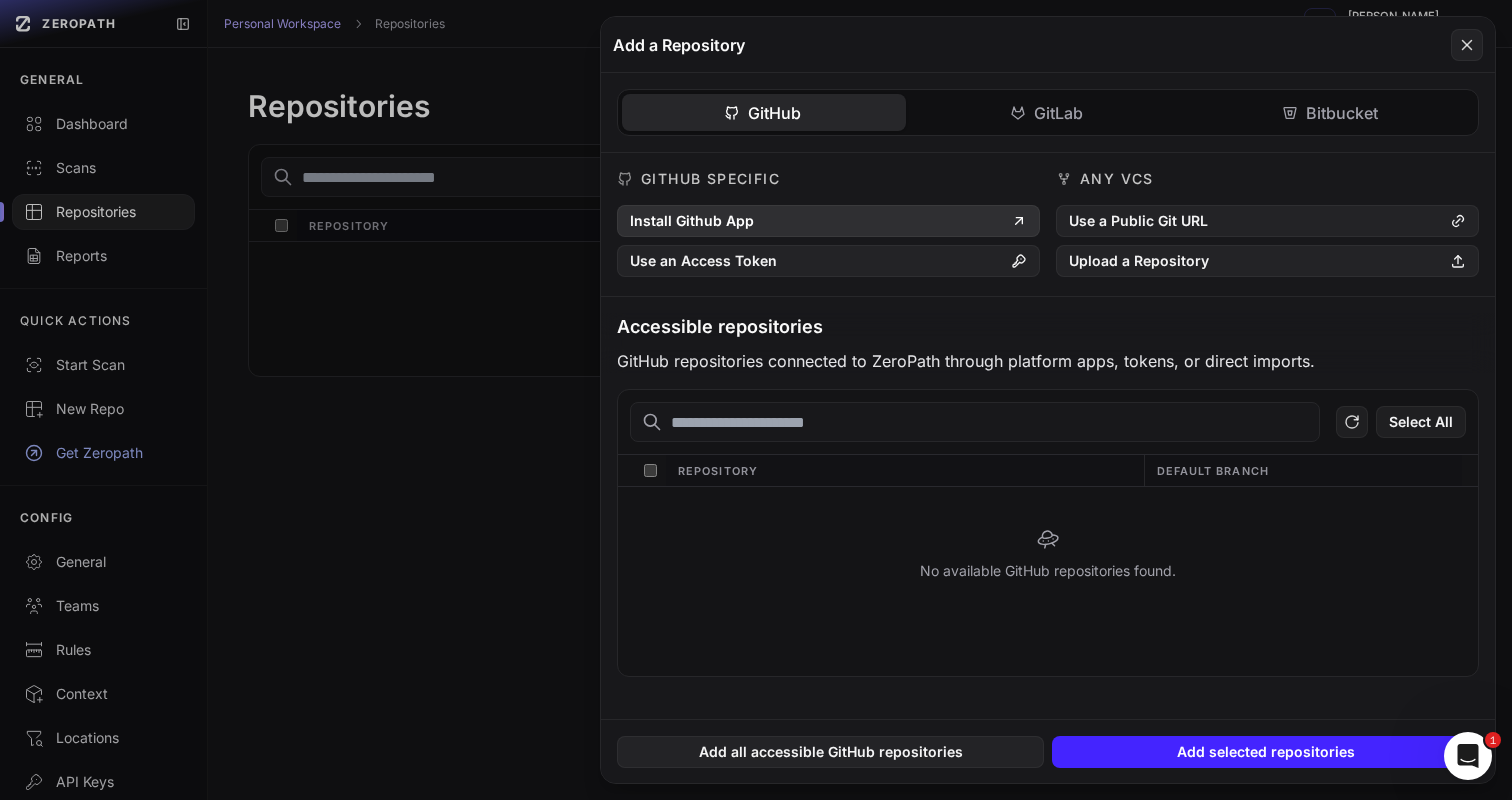 click on "Install Github App" at bounding box center [828, 221] 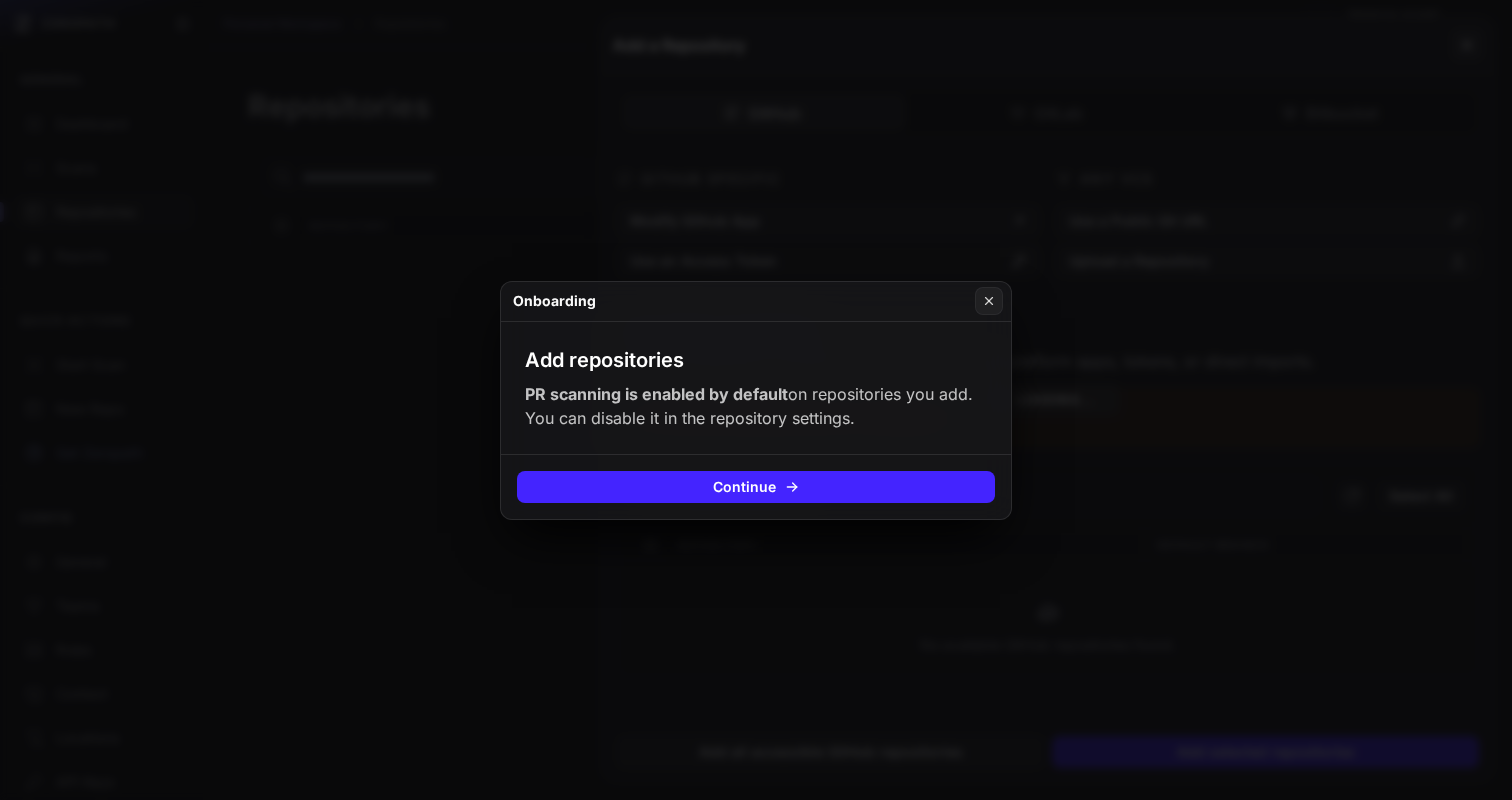 scroll, scrollTop: 0, scrollLeft: 0, axis: both 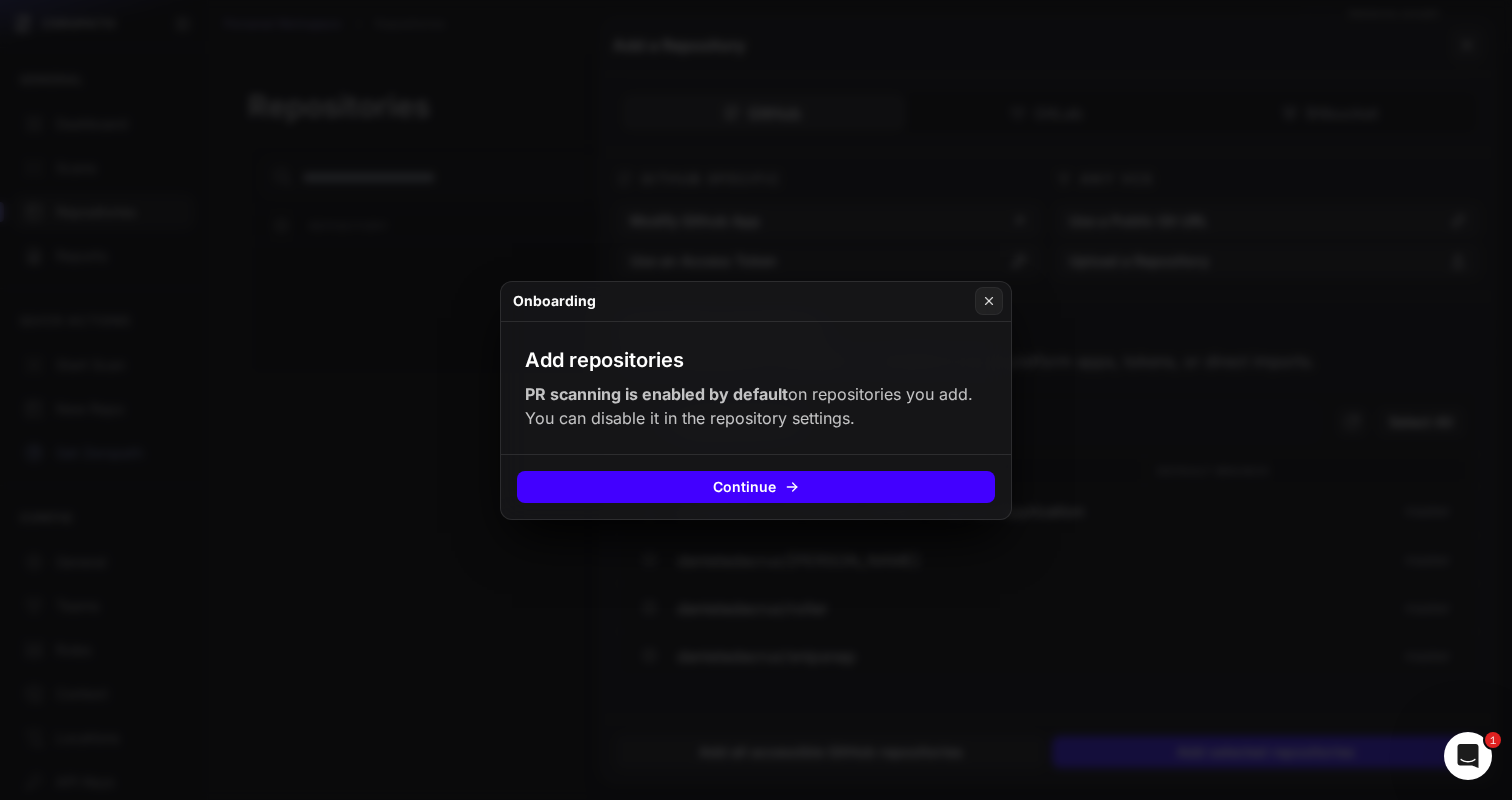 click on "Continue" at bounding box center [756, 487] 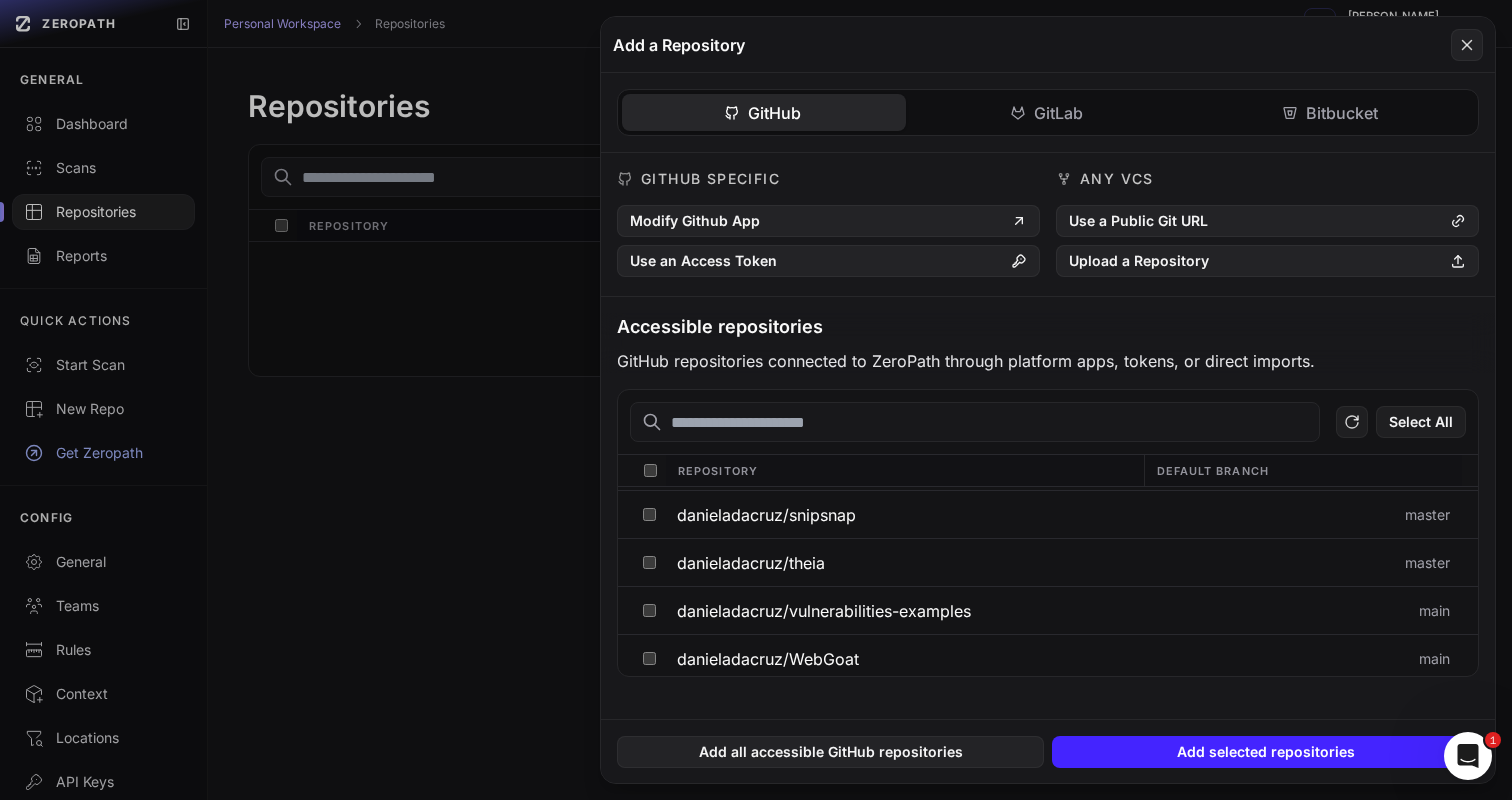 scroll, scrollTop: 147, scrollLeft: 0, axis: vertical 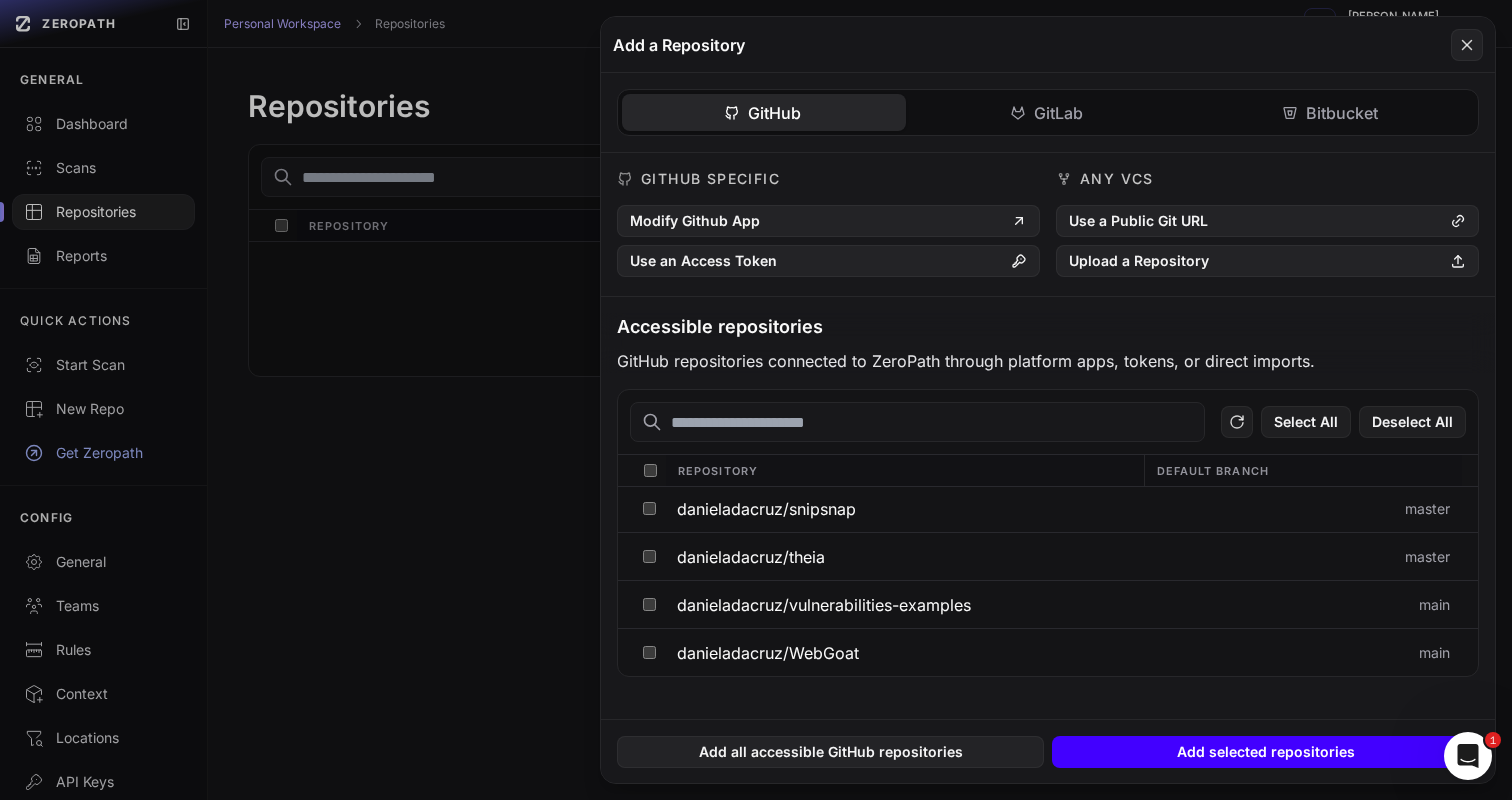 click on "Add selected repositories" at bounding box center (1265, 752) 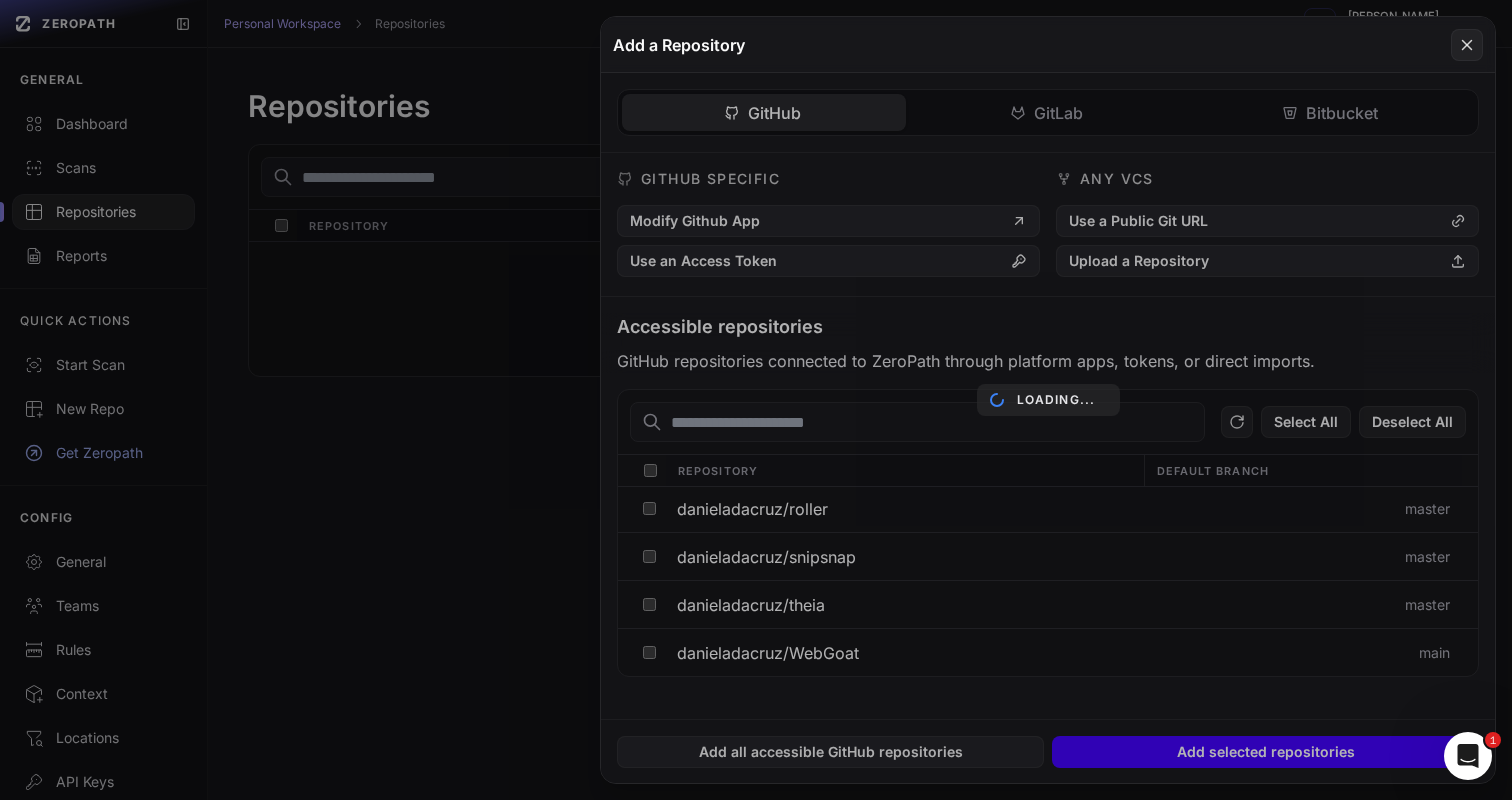 scroll, scrollTop: 99, scrollLeft: 0, axis: vertical 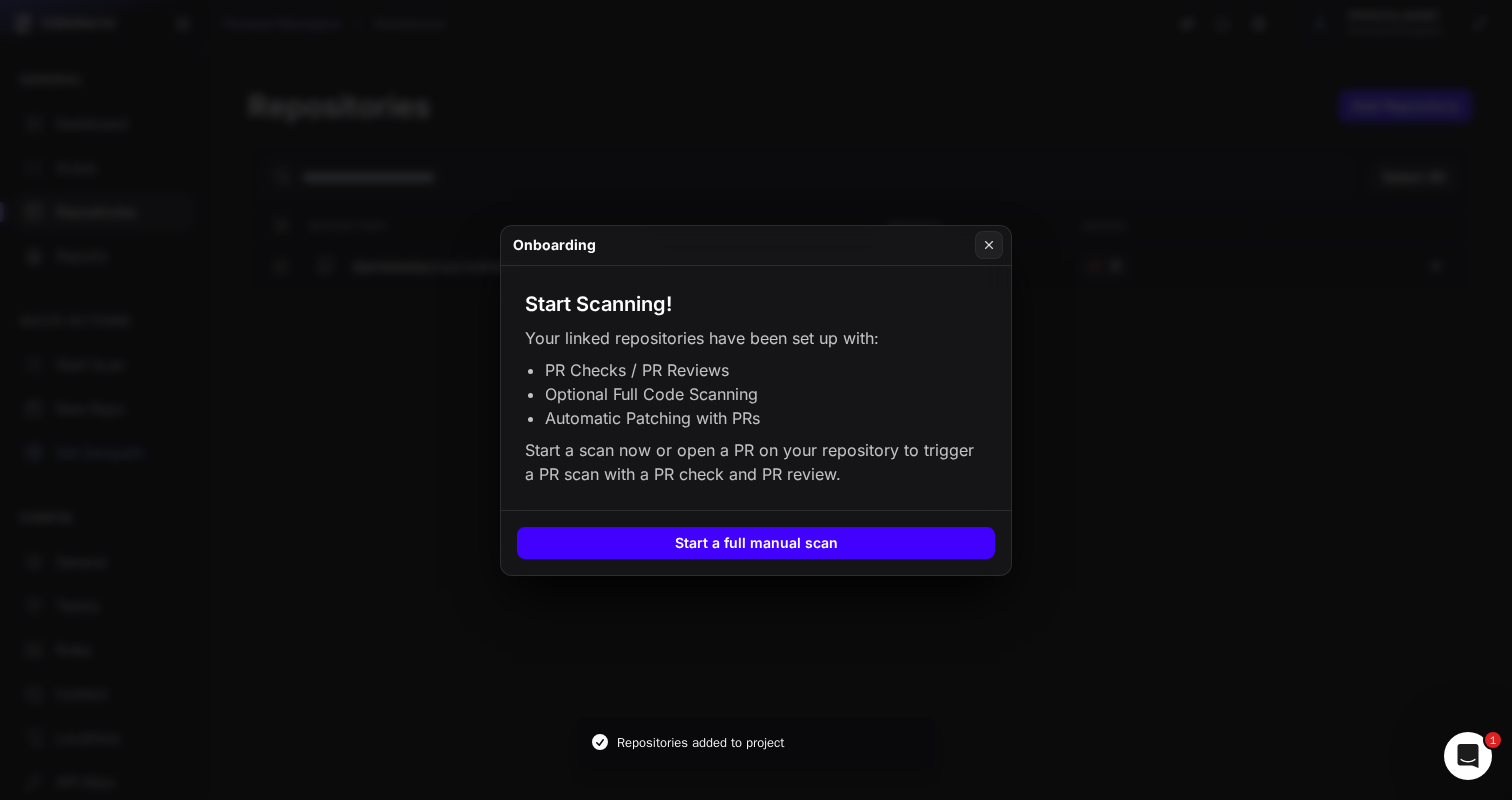click on "Start a full manual scan" at bounding box center (756, 543) 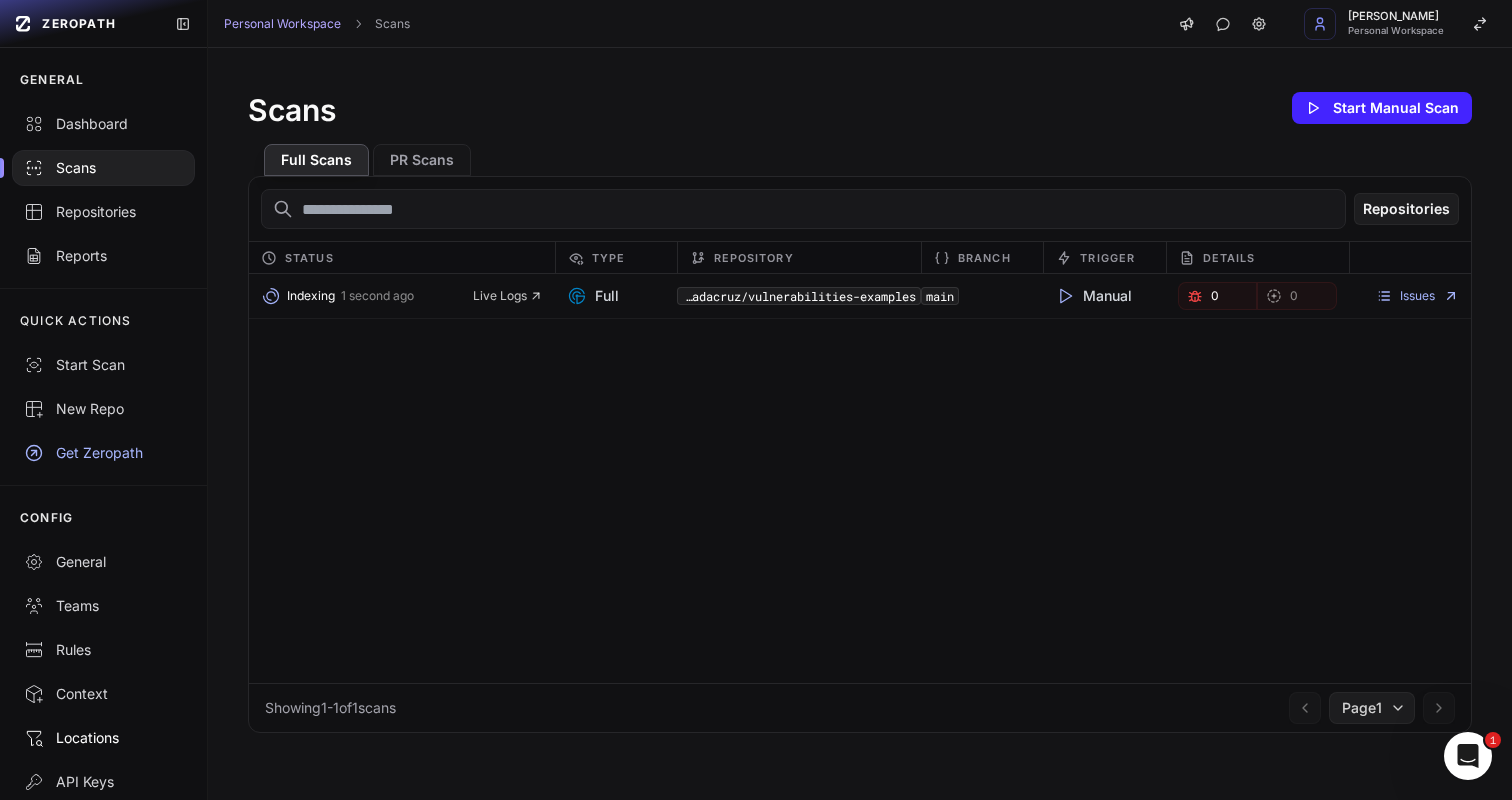 click on "Locations" at bounding box center [103, 738] 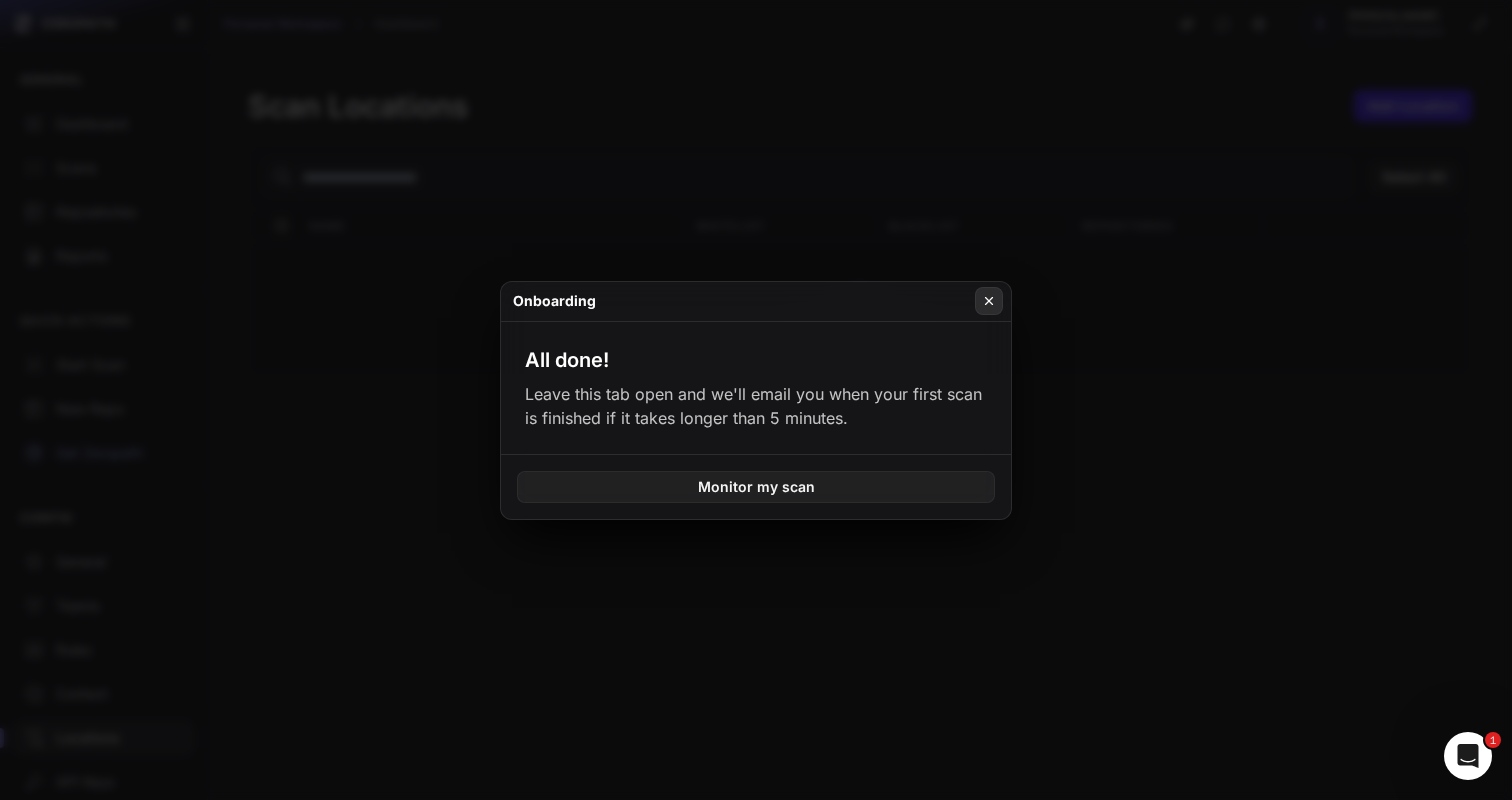 click 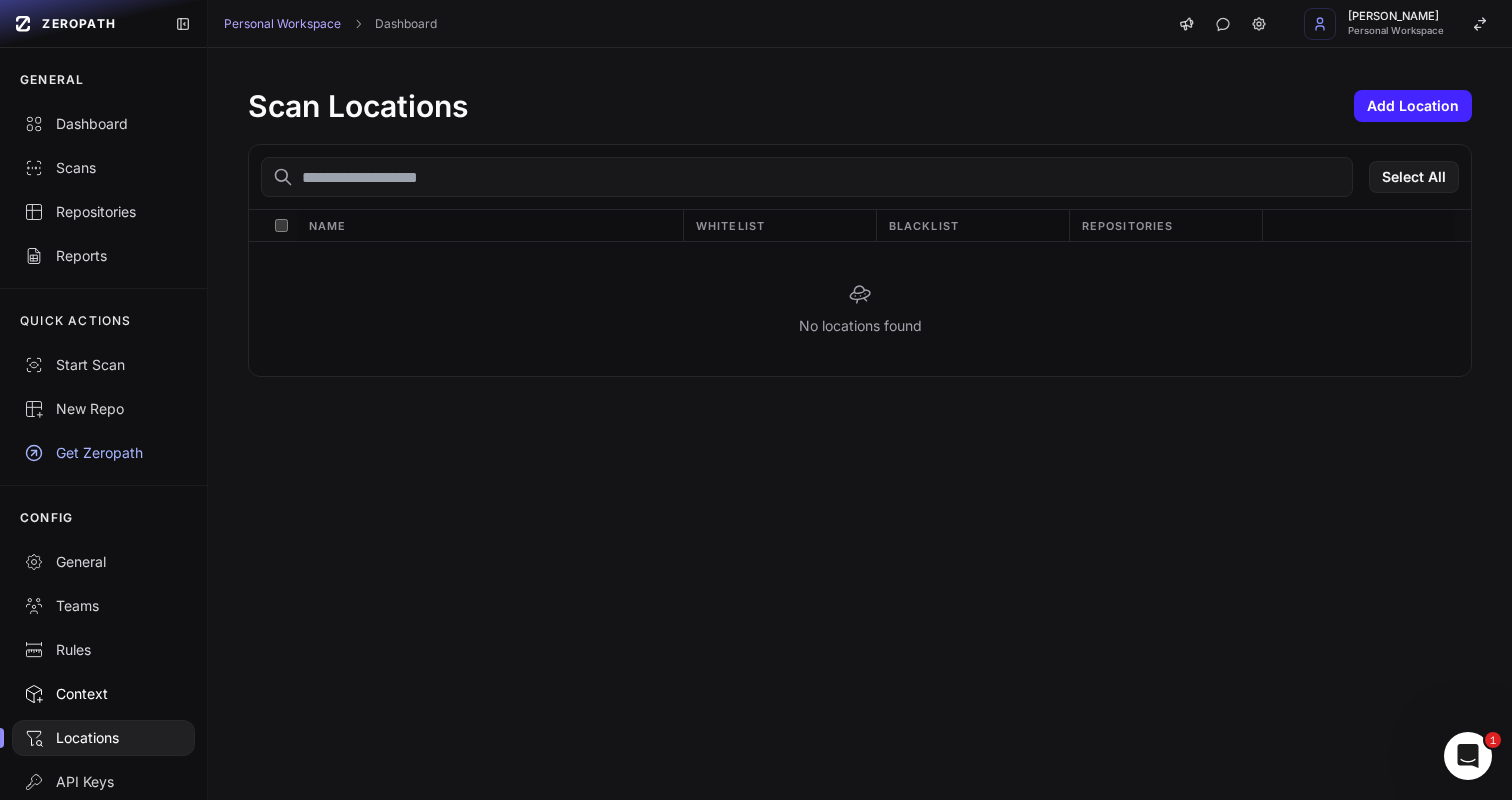scroll, scrollTop: 79, scrollLeft: 0, axis: vertical 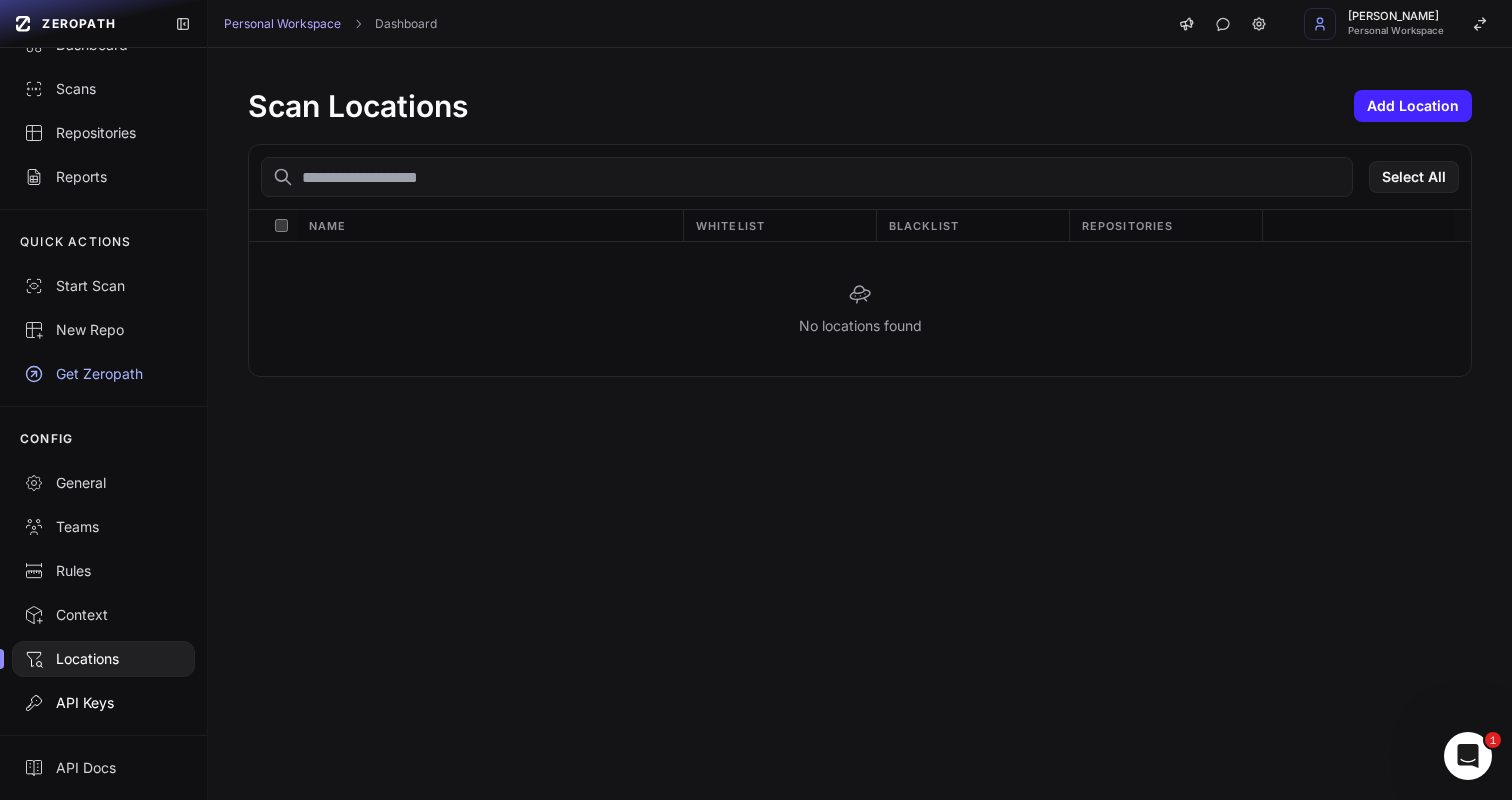 click on "API Keys" at bounding box center (103, 703) 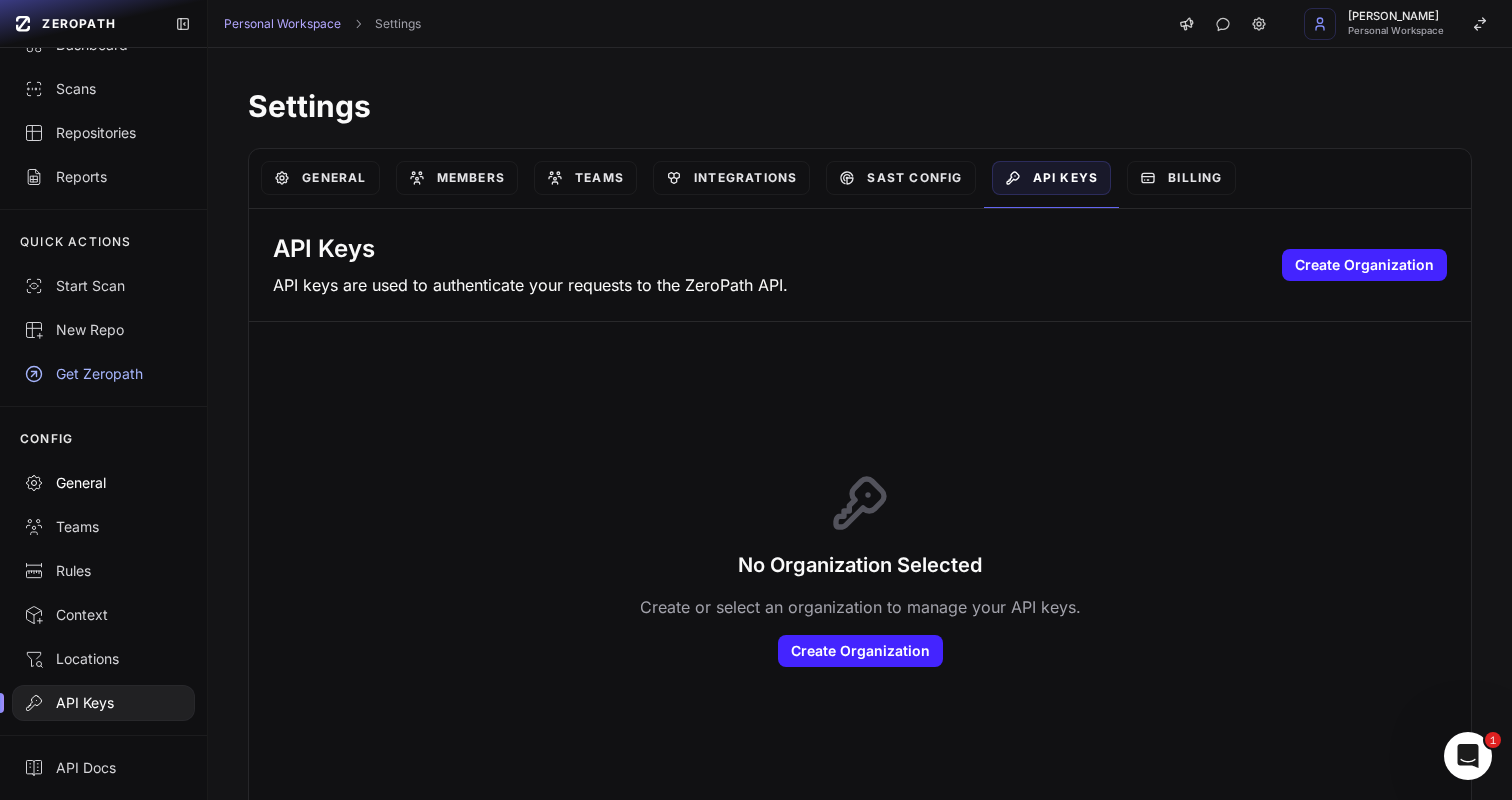 click on "General" at bounding box center [103, 483] 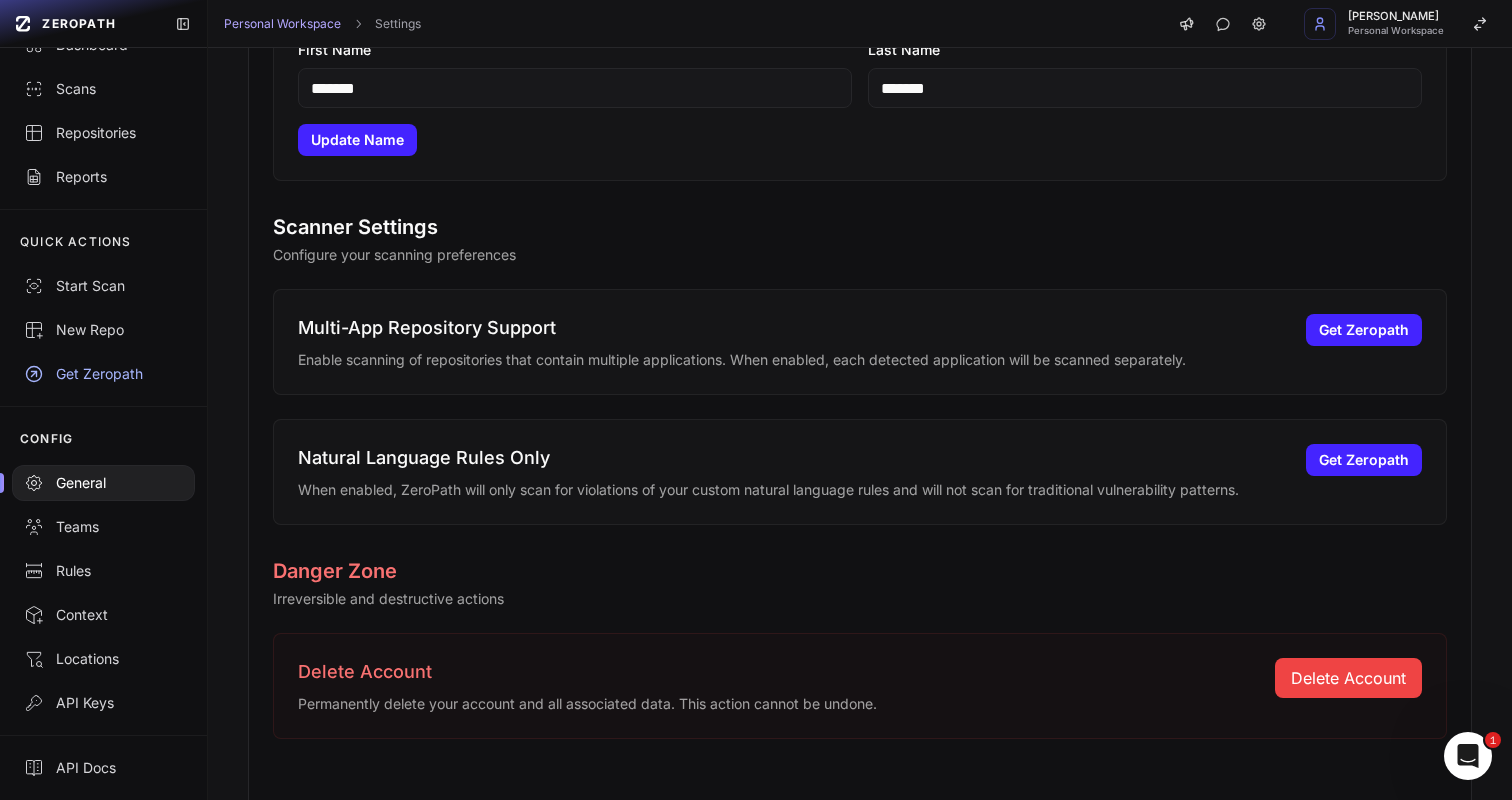 scroll, scrollTop: 462, scrollLeft: 0, axis: vertical 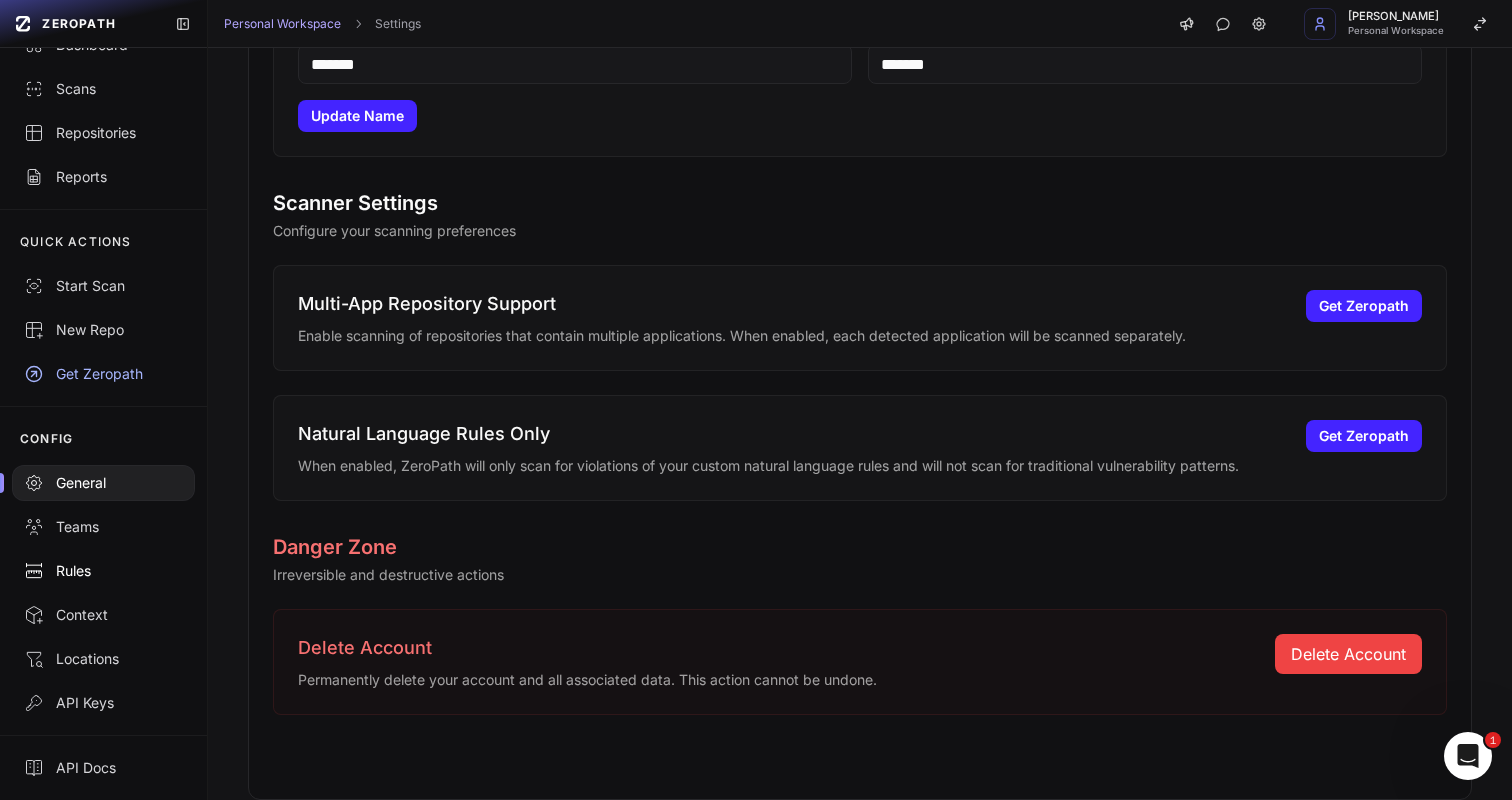 click on "Rules" at bounding box center [103, 571] 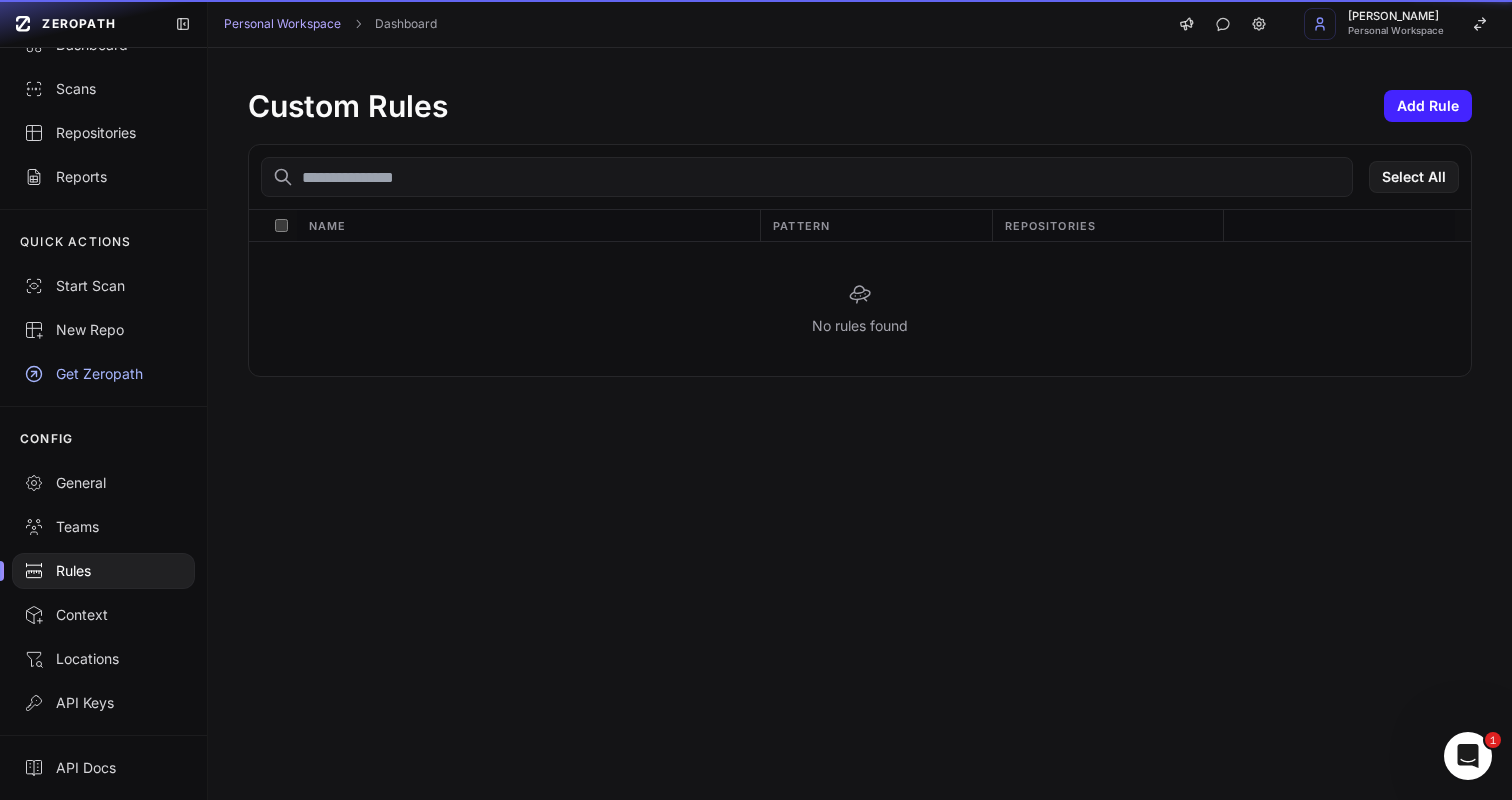 scroll, scrollTop: 0, scrollLeft: 0, axis: both 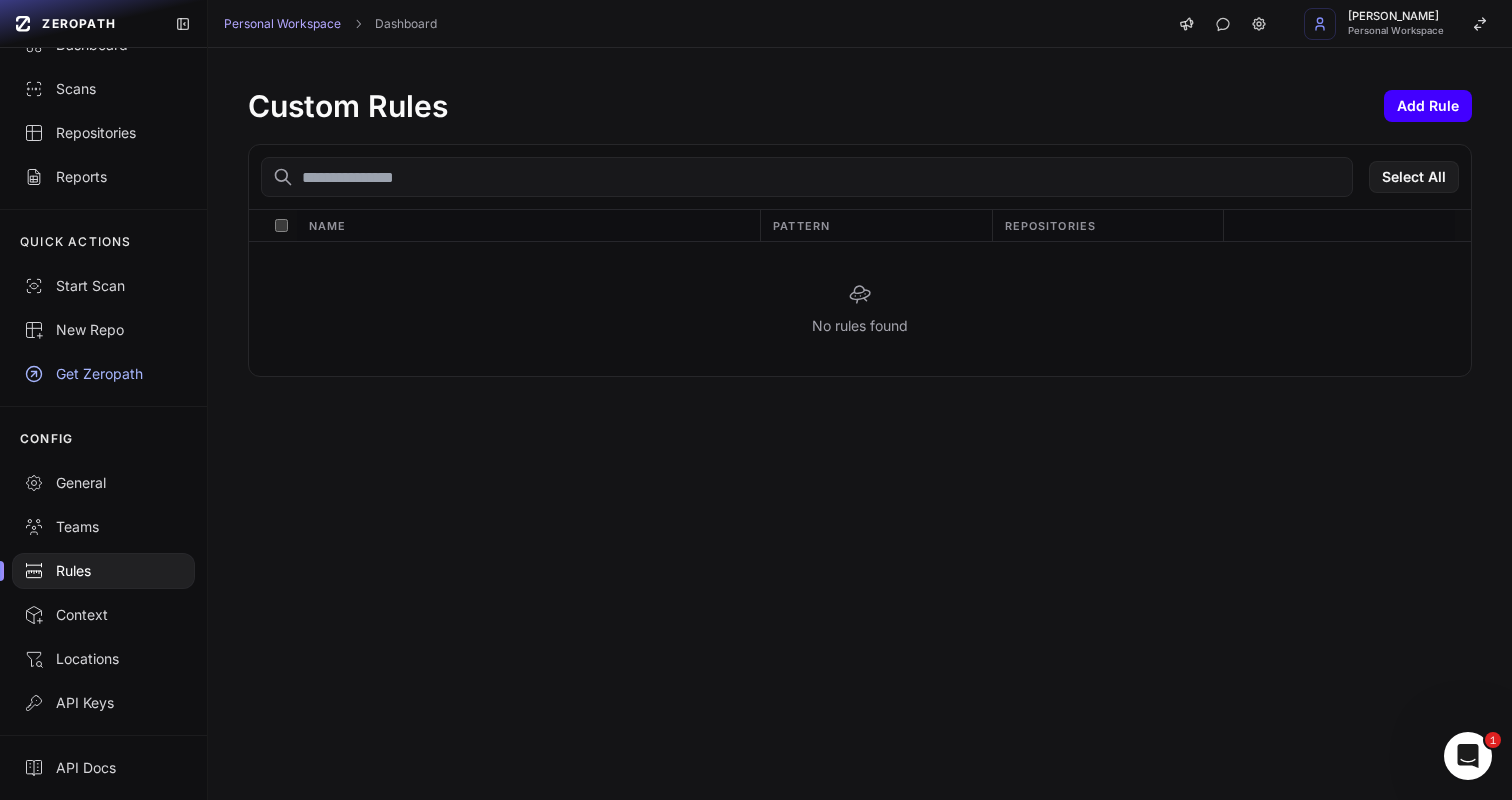 click on "Add Rule" at bounding box center (1428, 106) 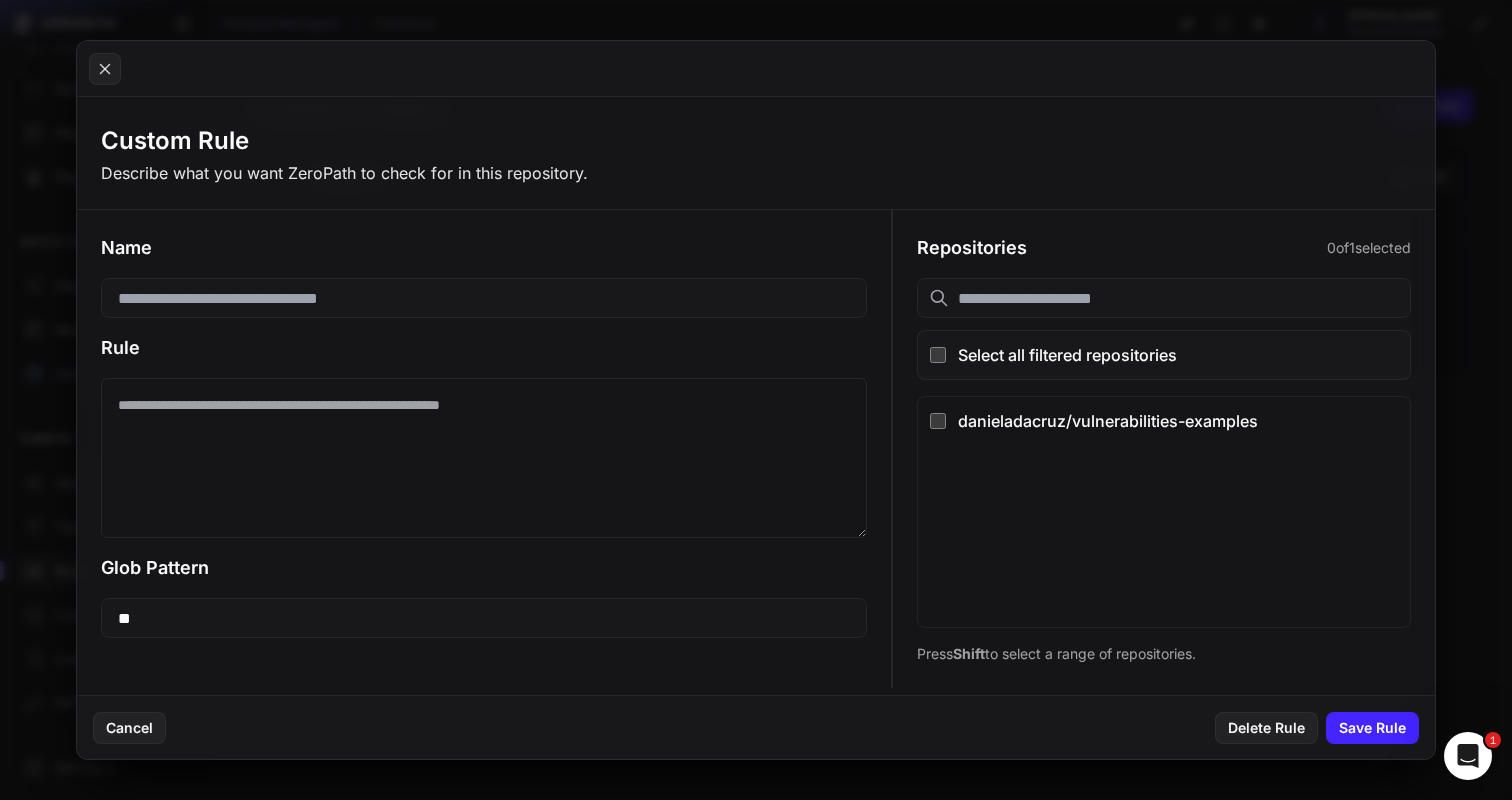 click at bounding box center [756, 400] 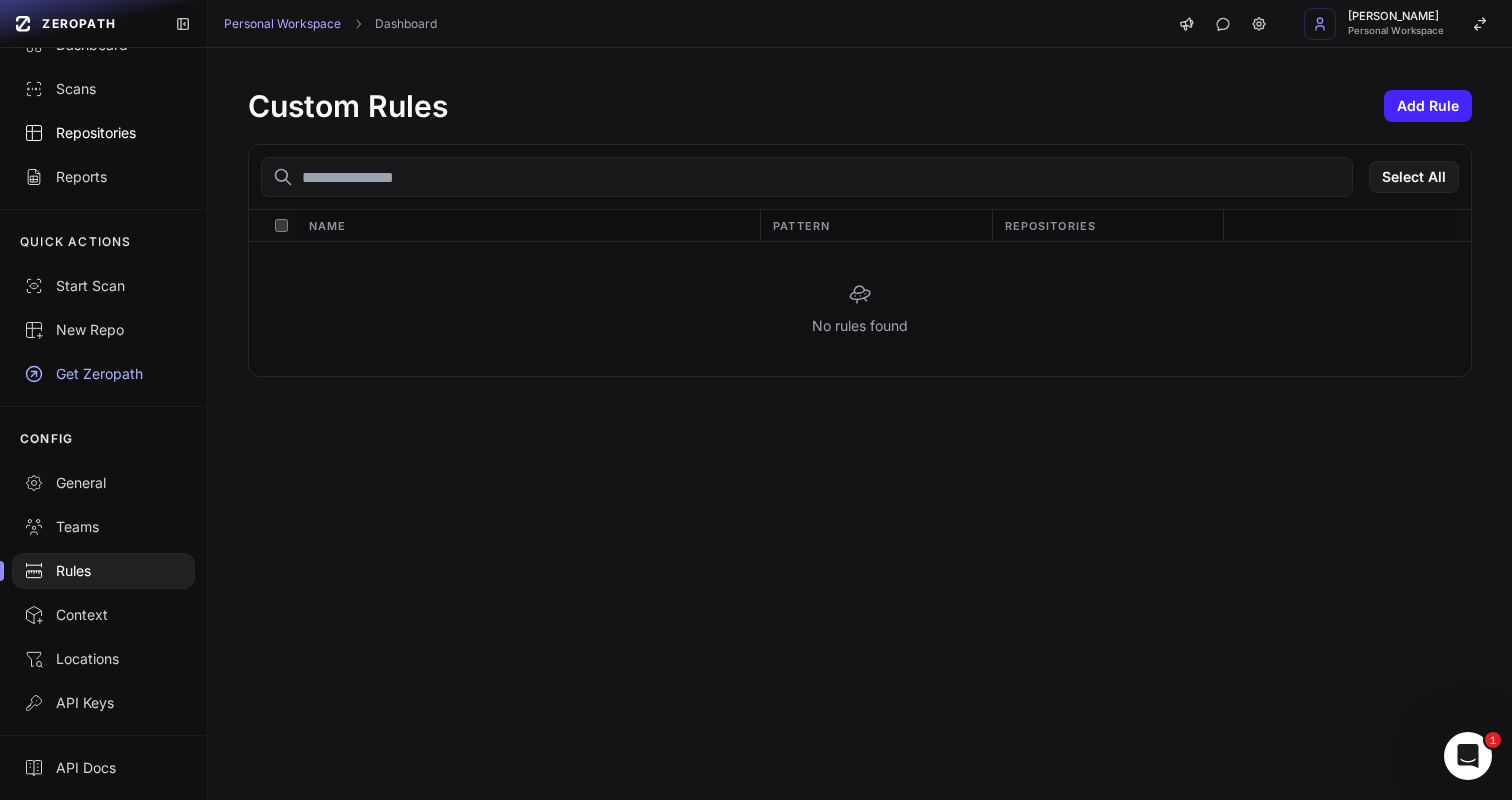 click on "Repositories" at bounding box center [103, 133] 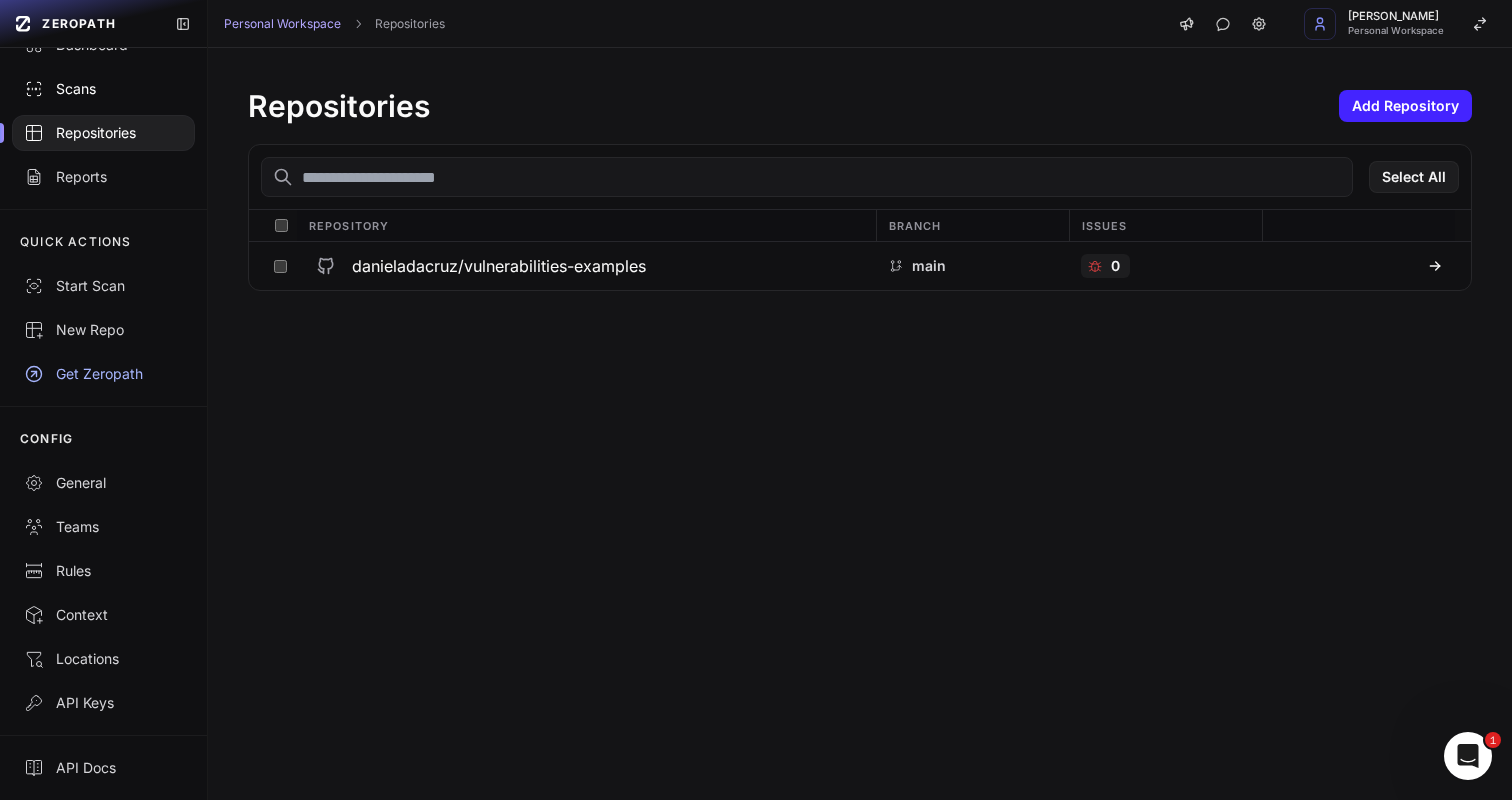 click on "Scans" at bounding box center (103, 89) 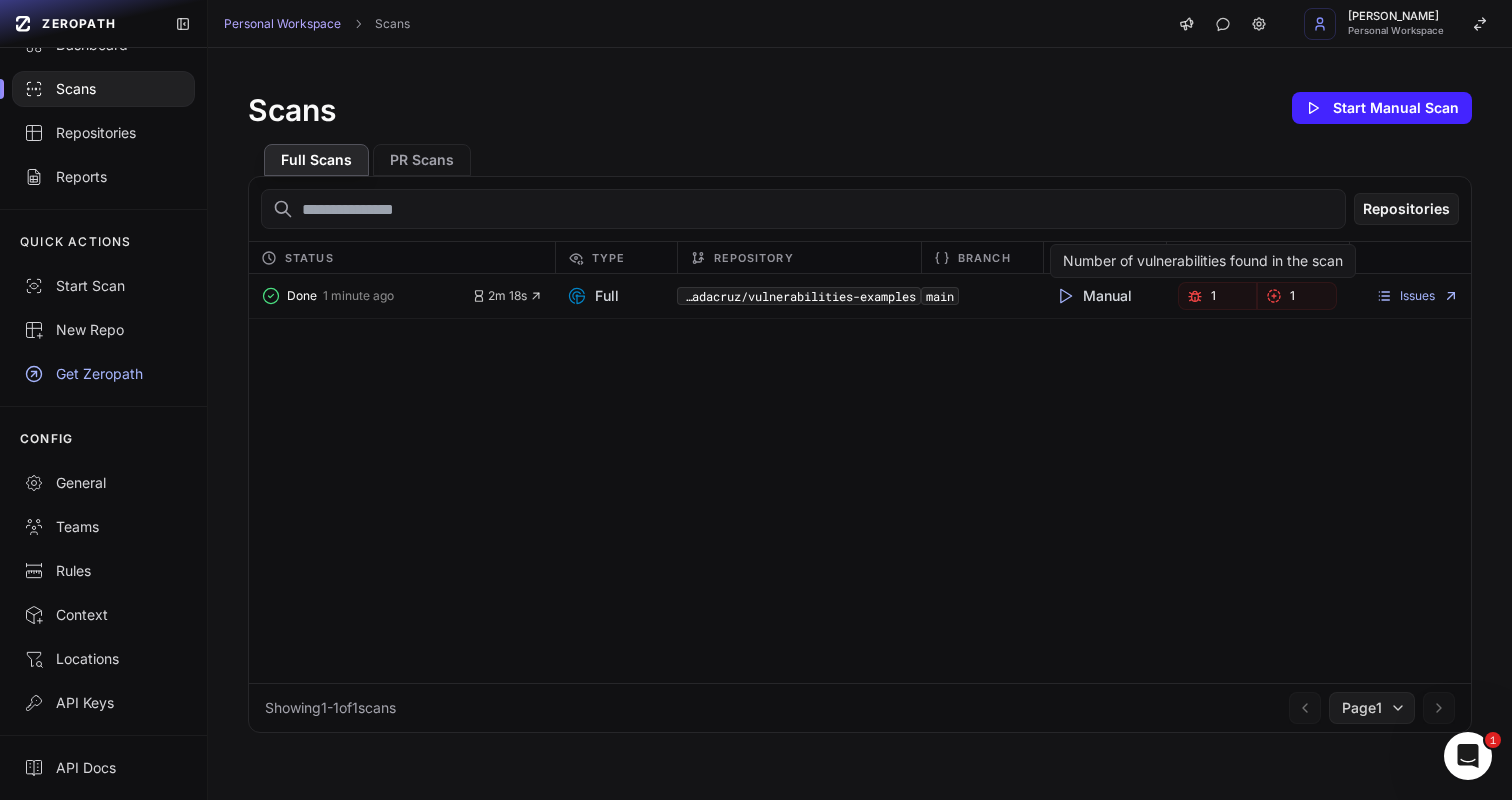 click on "1" at bounding box center [1218, 296] 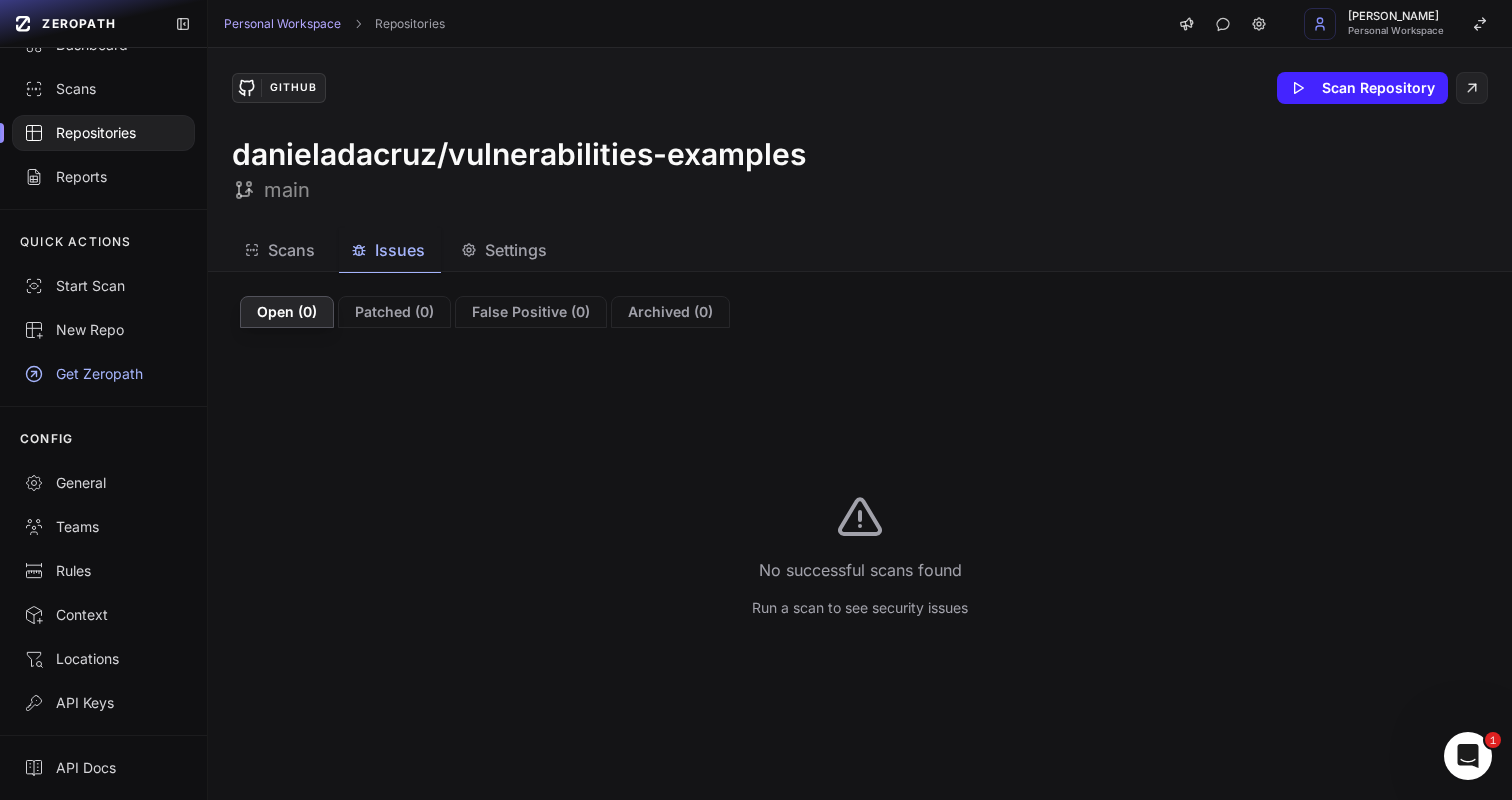 click on "Scans" at bounding box center (291, 250) 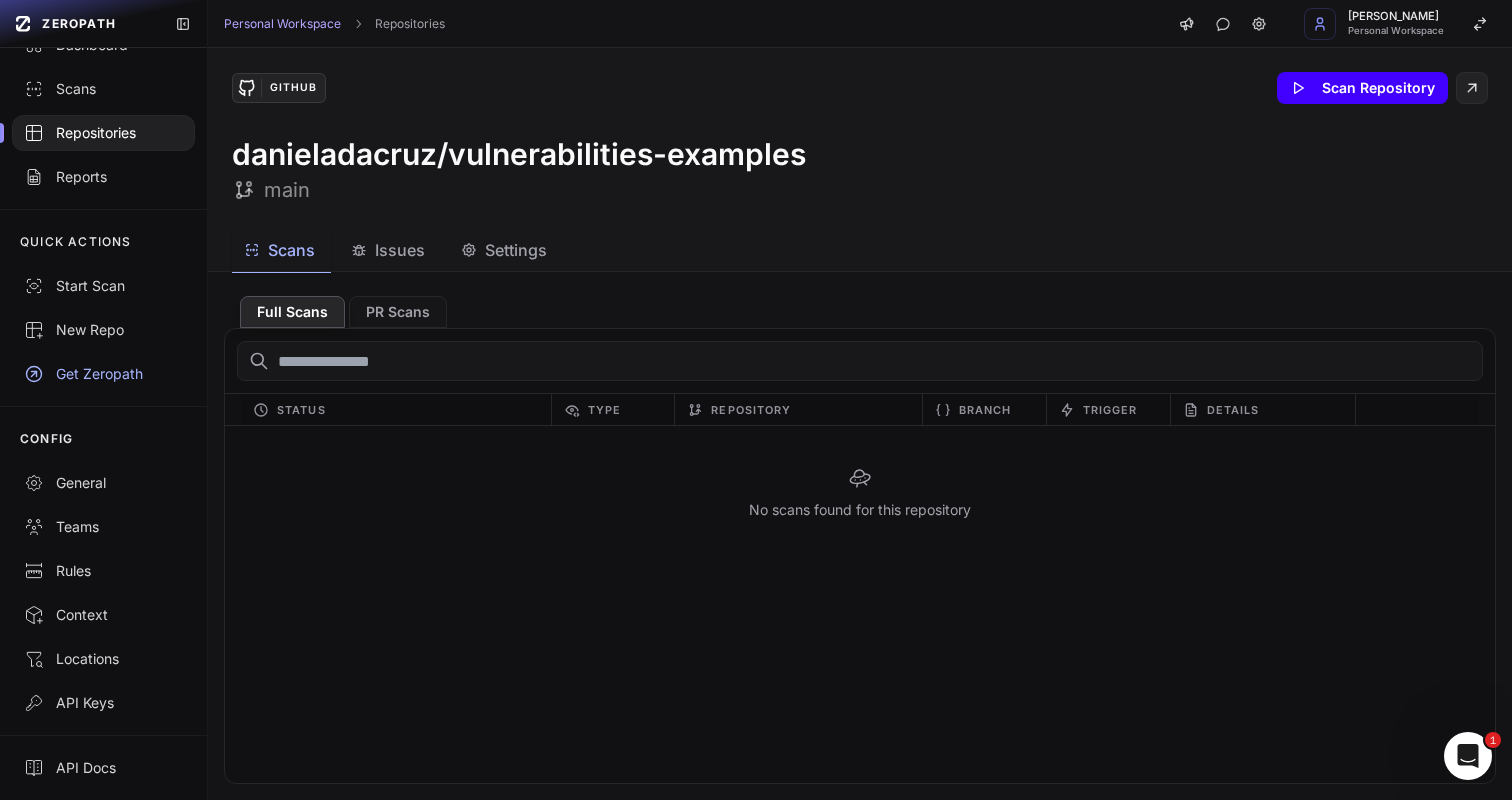 click on "Scan Repository" at bounding box center (1362, 88) 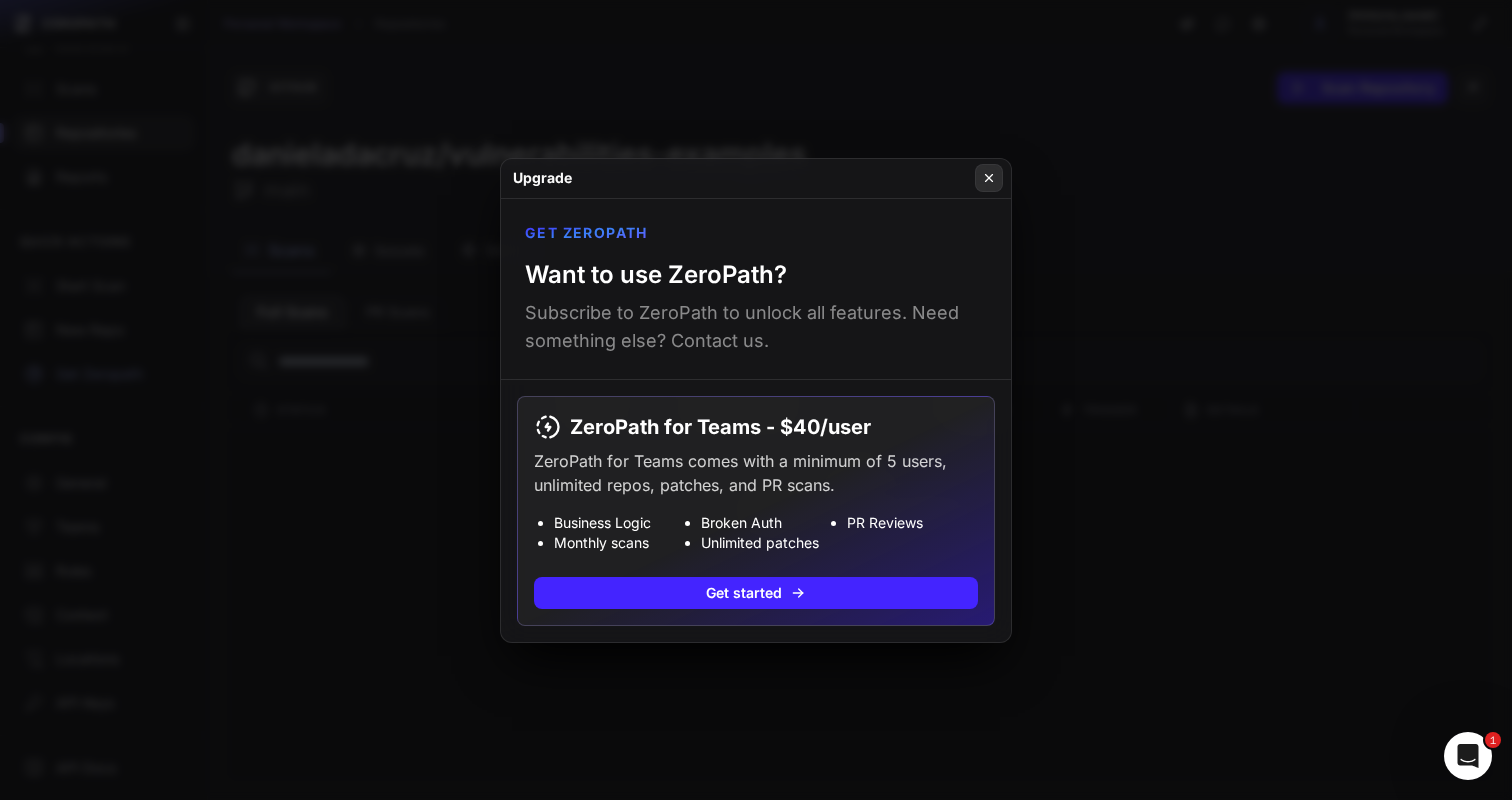 click 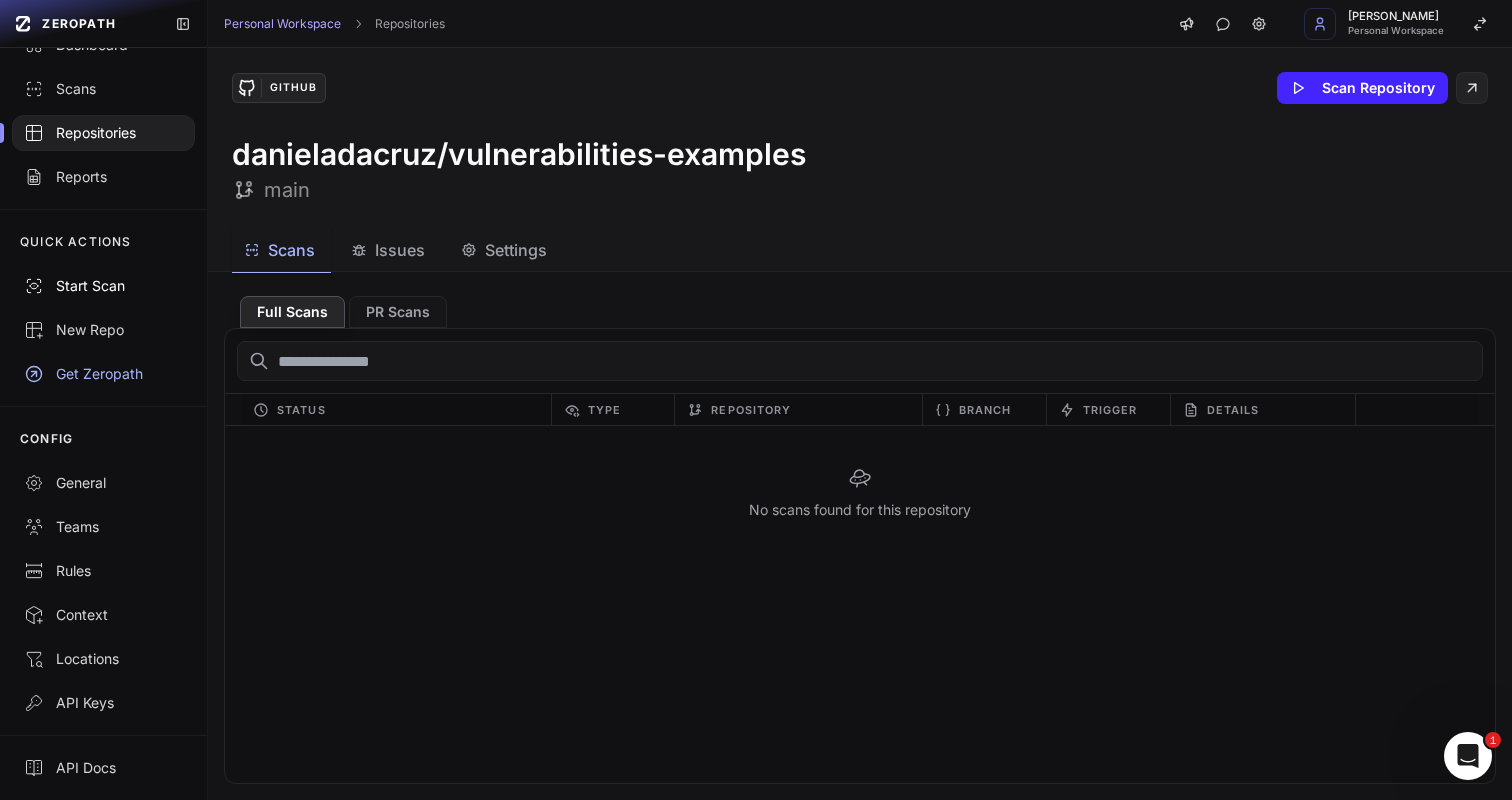click on "Start Scan" at bounding box center (103, 286) 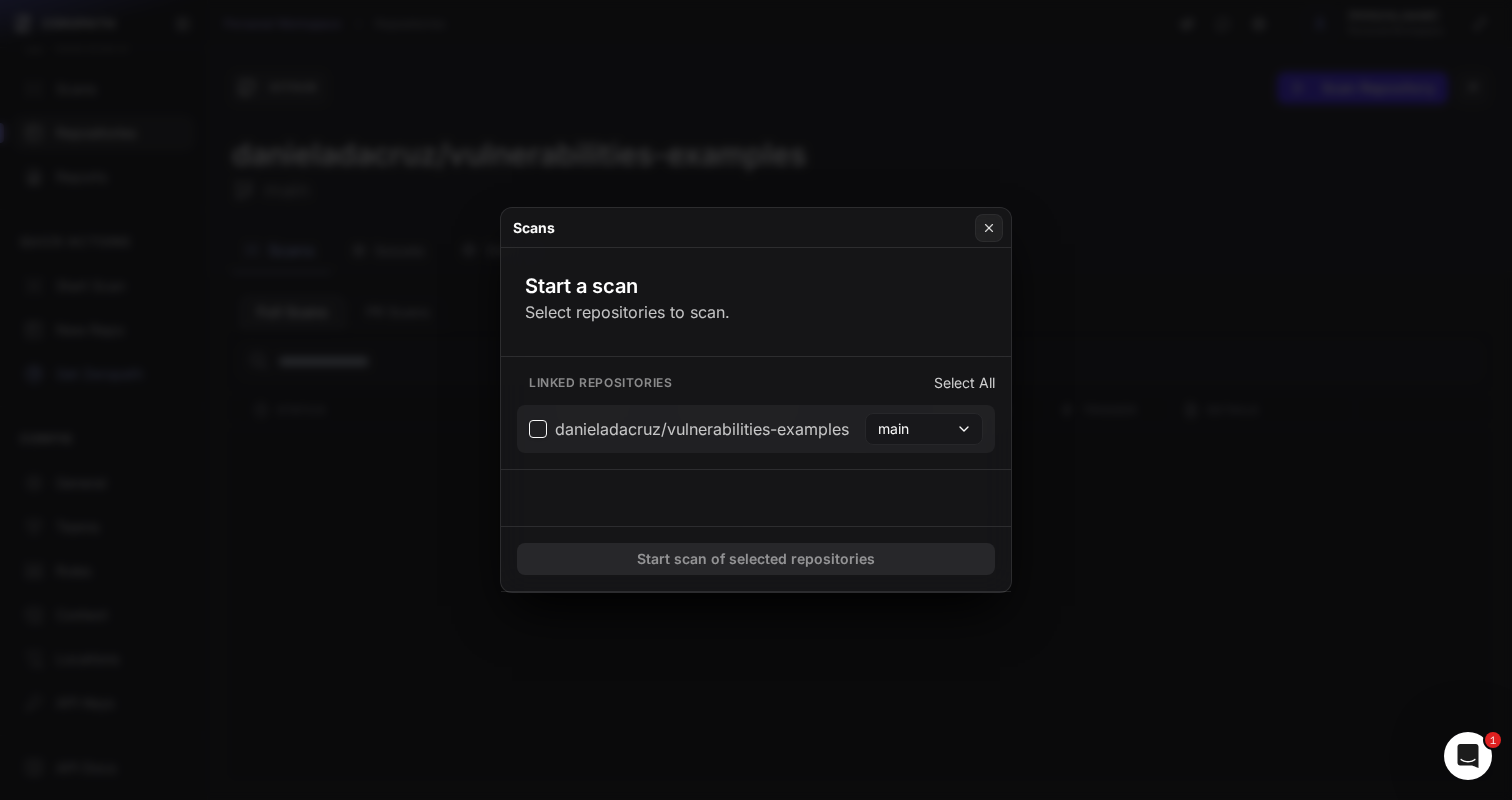 click on "danieladacruz/vulnerabilities-examples" 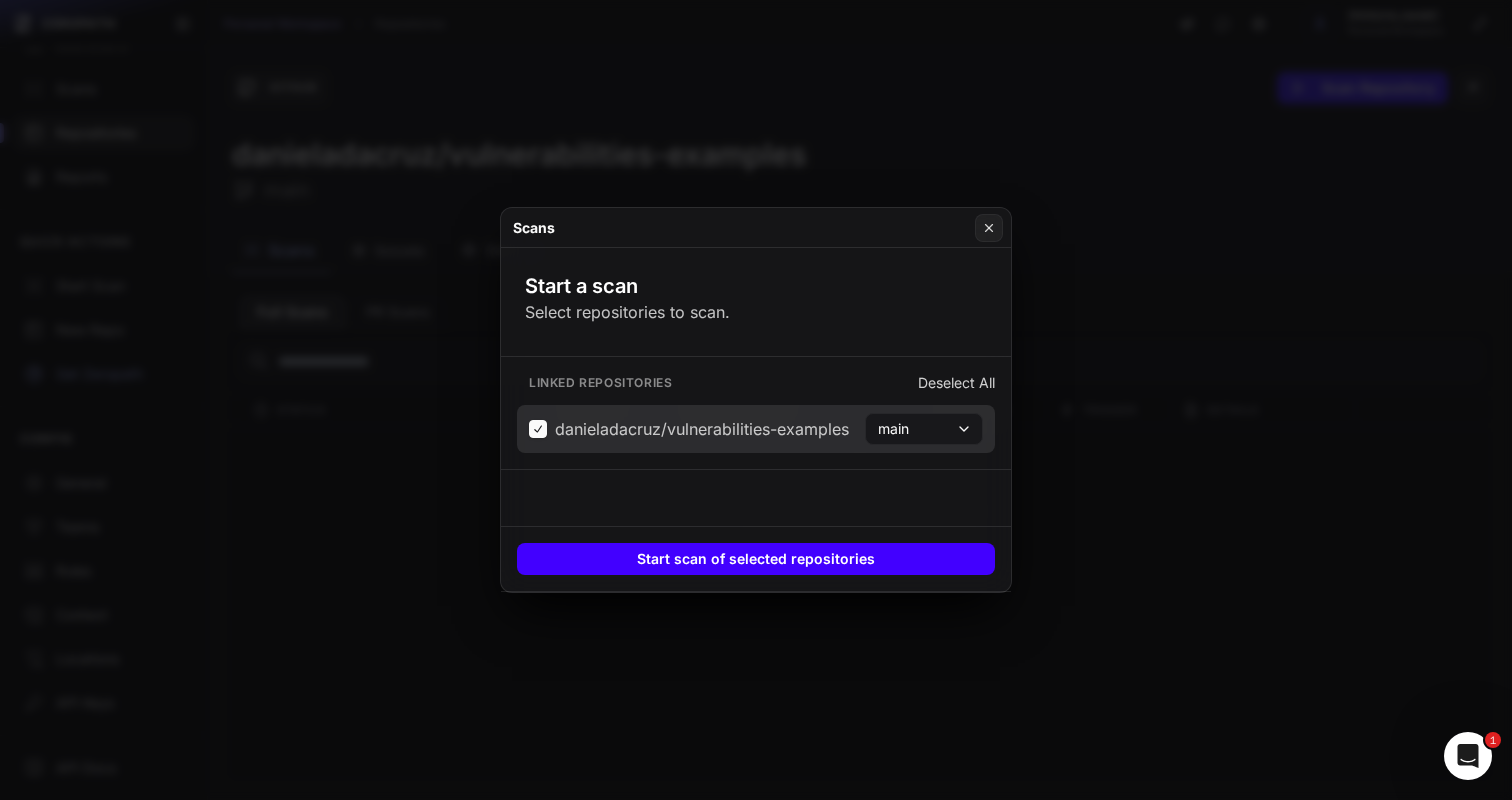 click on "Start scan of selected repositories" at bounding box center (756, 559) 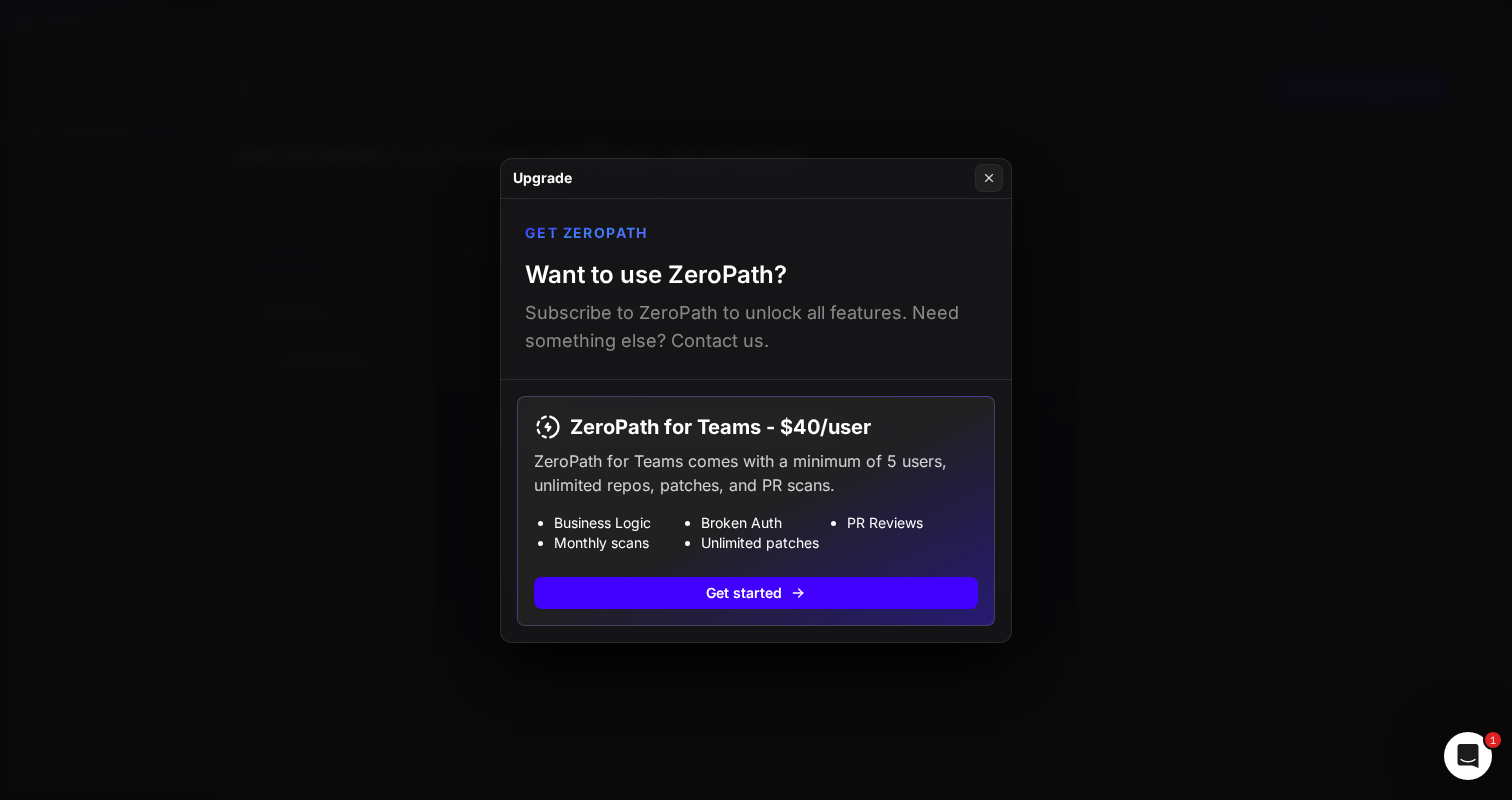 click on "Get started" at bounding box center [756, 593] 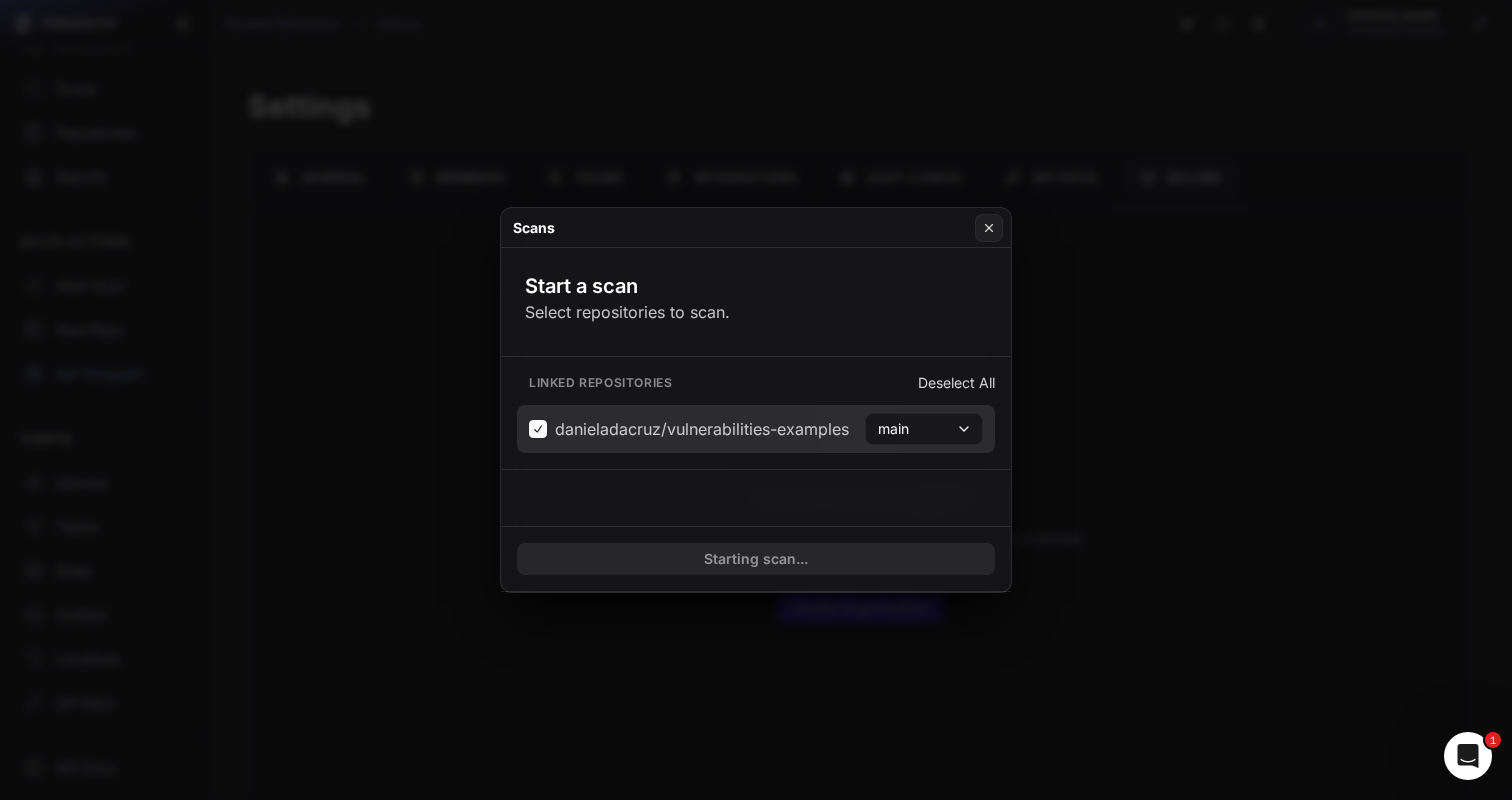 click on "danieladacruz/vulnerabilities-examples" 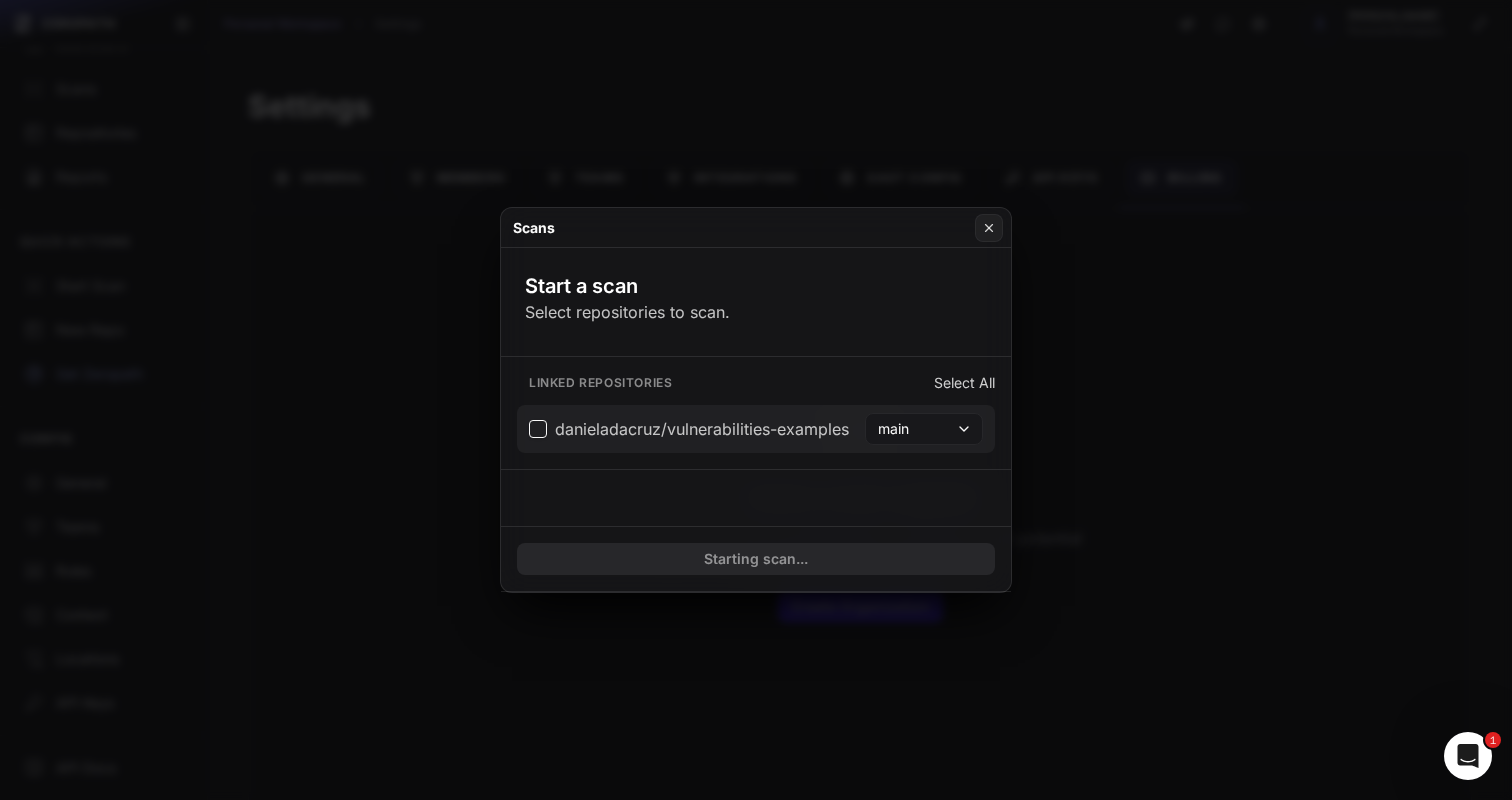click on "danieladacruz/vulnerabilities-examples" 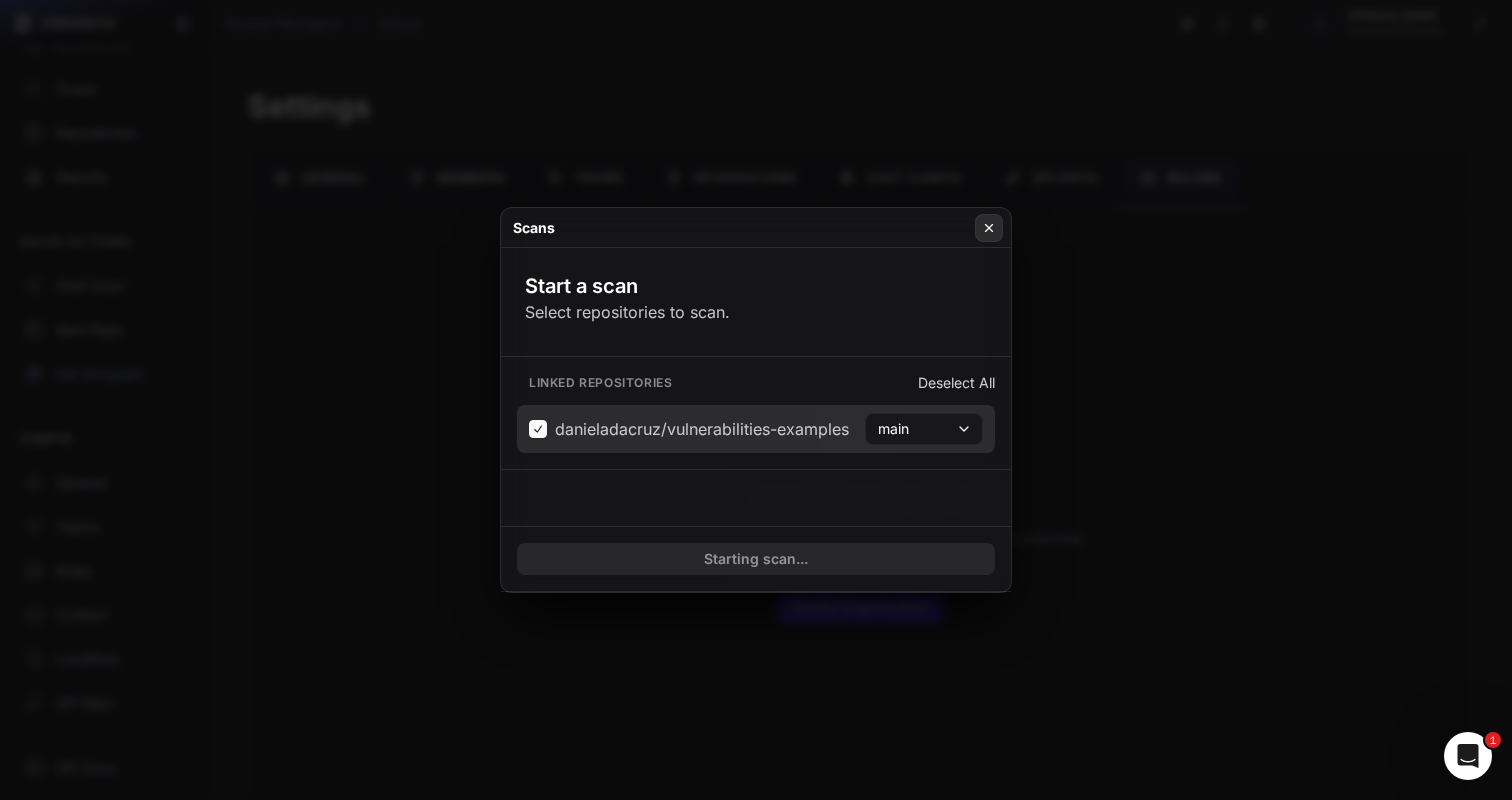 click at bounding box center (989, 228) 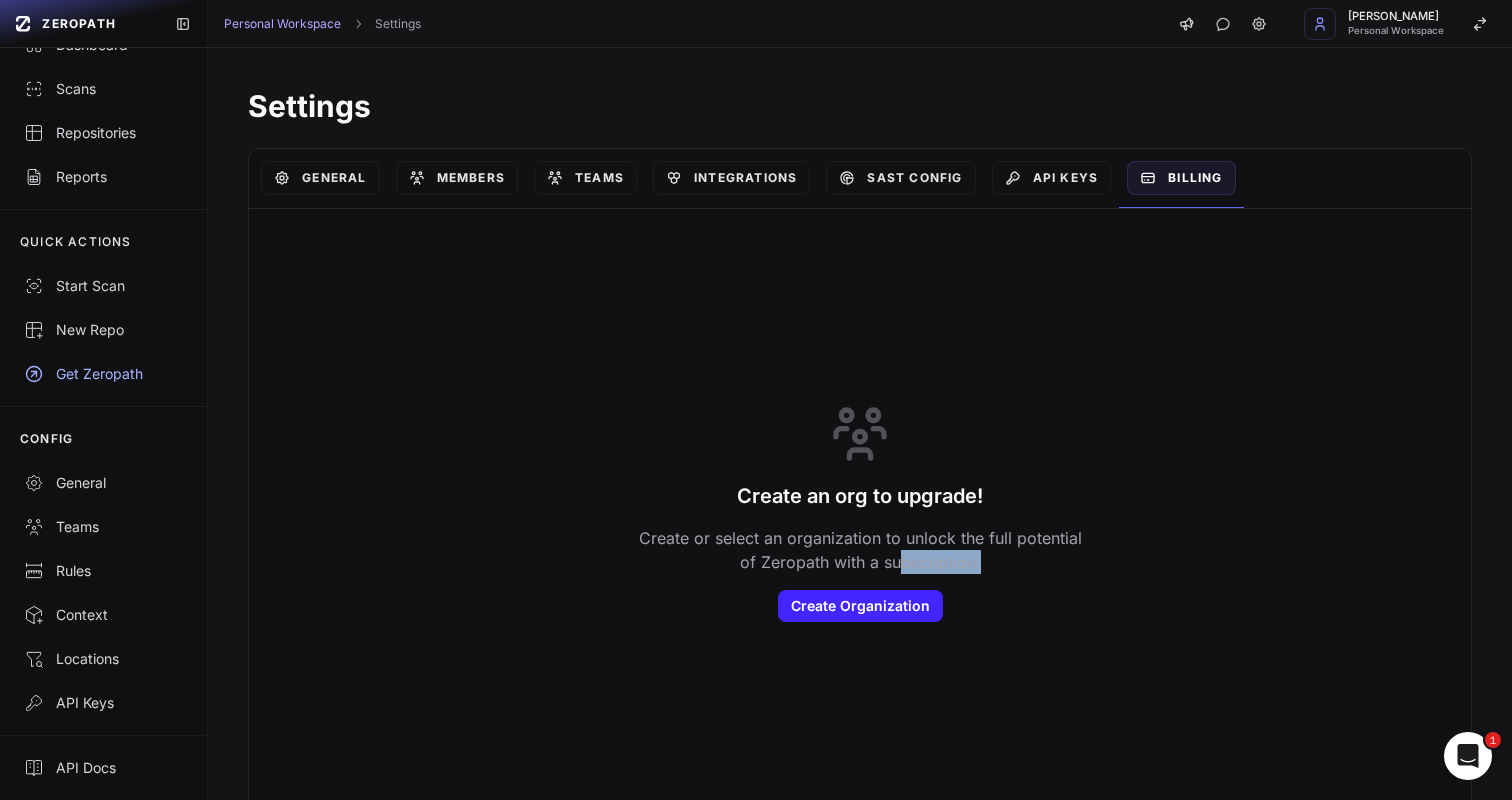drag, startPoint x: 934, startPoint y: 558, endPoint x: 983, endPoint y: 566, distance: 49.648766 